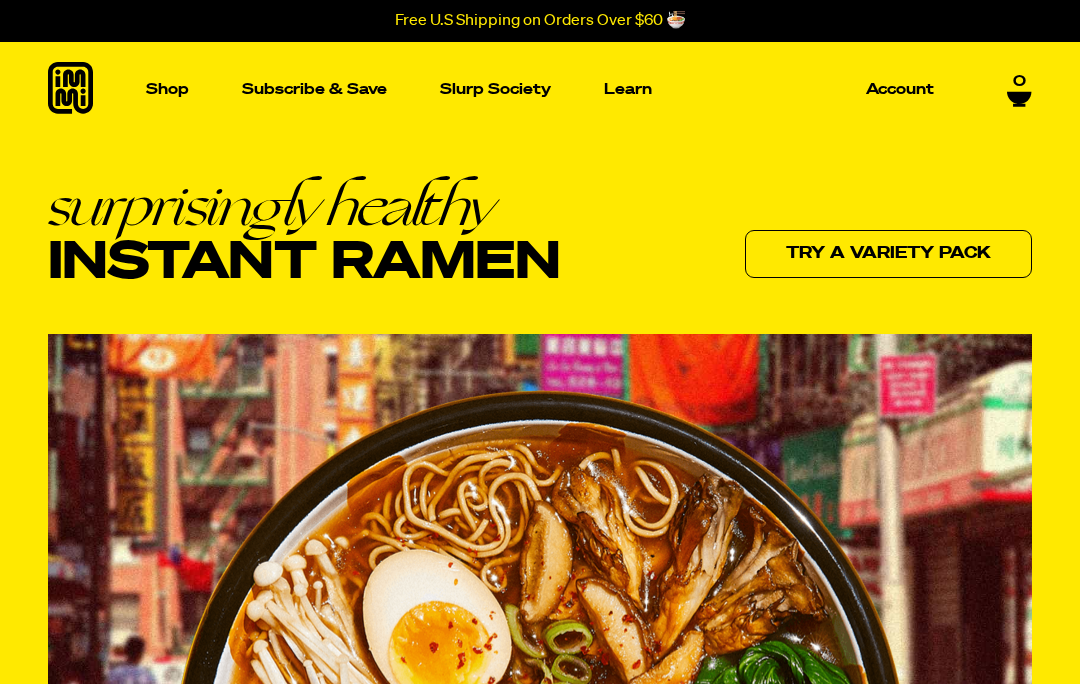 scroll, scrollTop: 0, scrollLeft: 0, axis: both 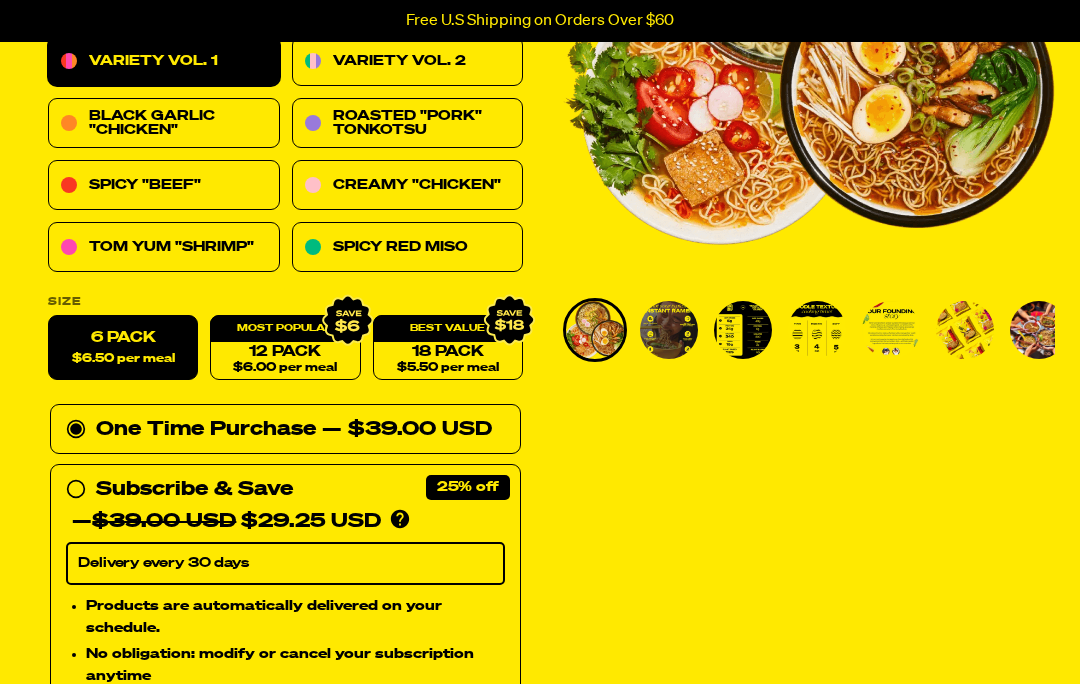 click on "Tom Yum "Shrimp"" at bounding box center [164, 248] 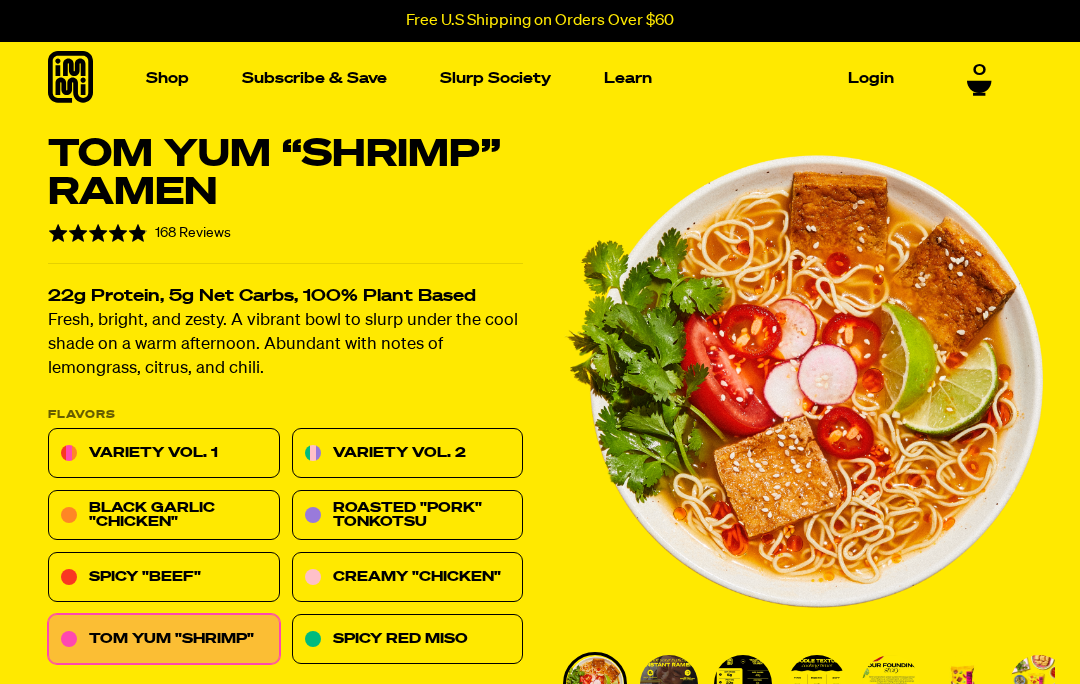 scroll, scrollTop: 179, scrollLeft: 0, axis: vertical 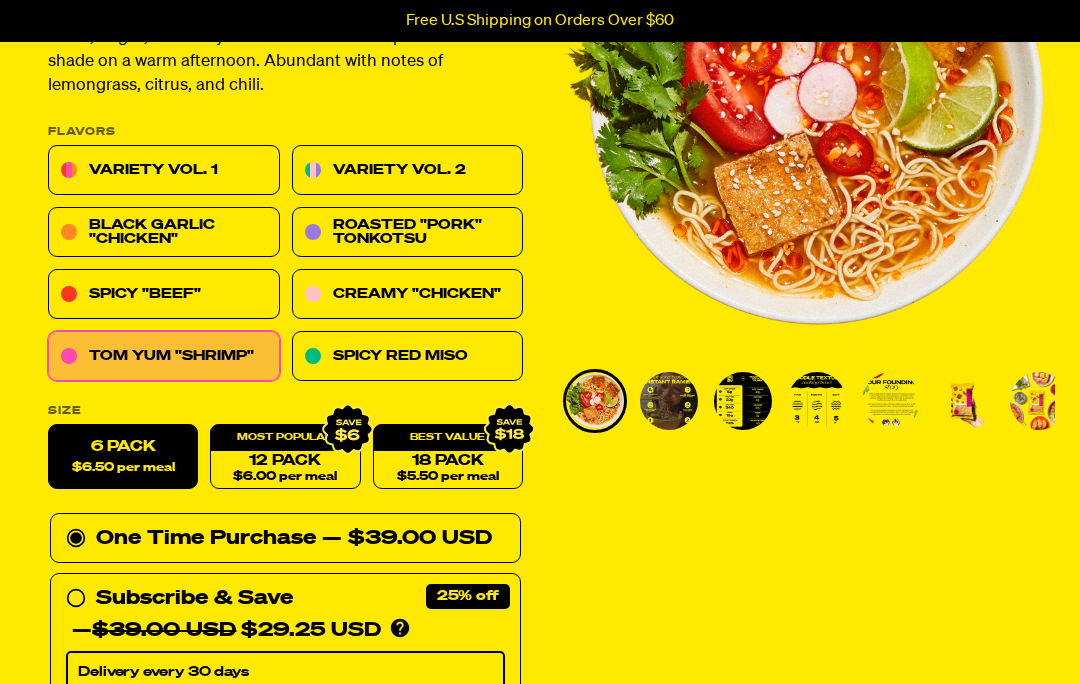 click on "$5.50 per meal" at bounding box center [448, 477] 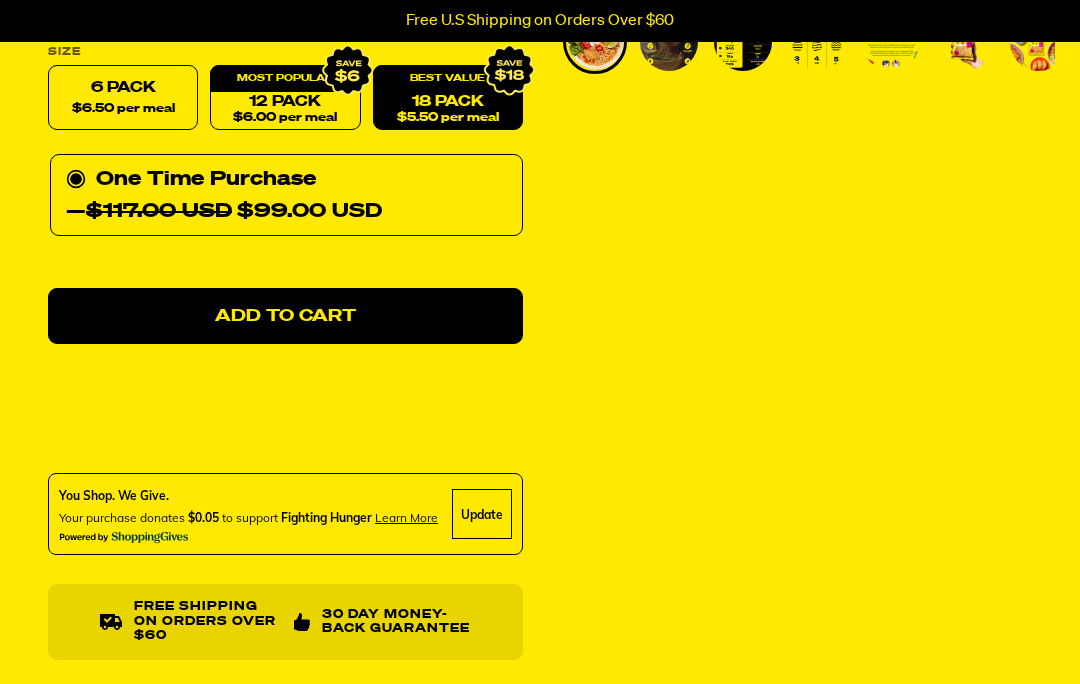 scroll, scrollTop: 626, scrollLeft: 0, axis: vertical 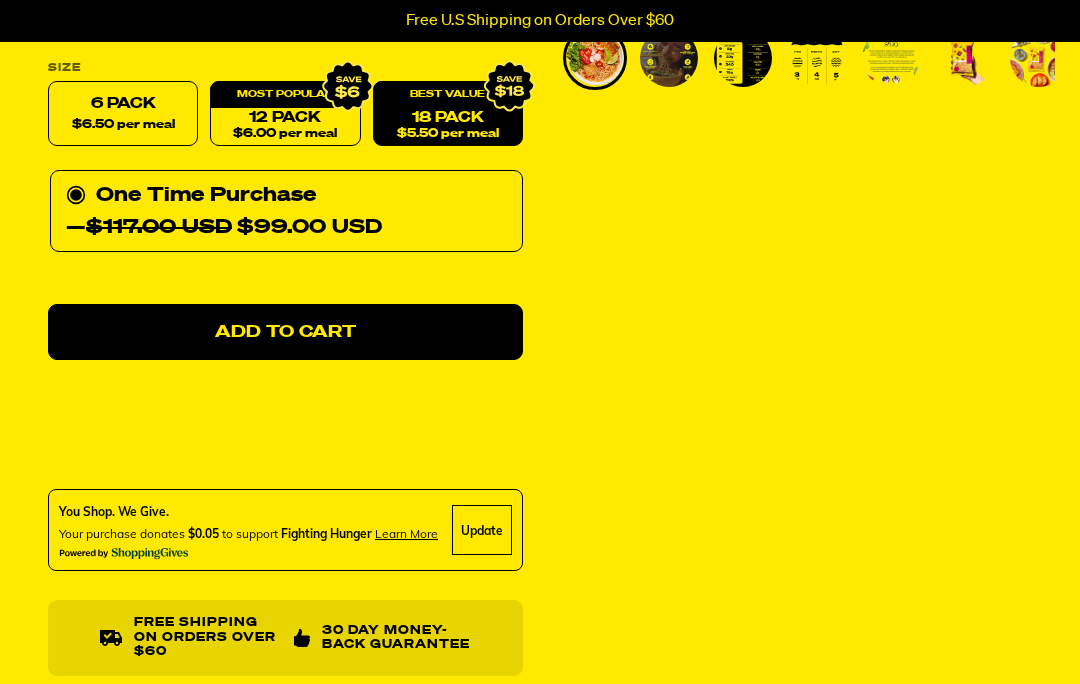 click on "Add to Cart" at bounding box center (285, 333) 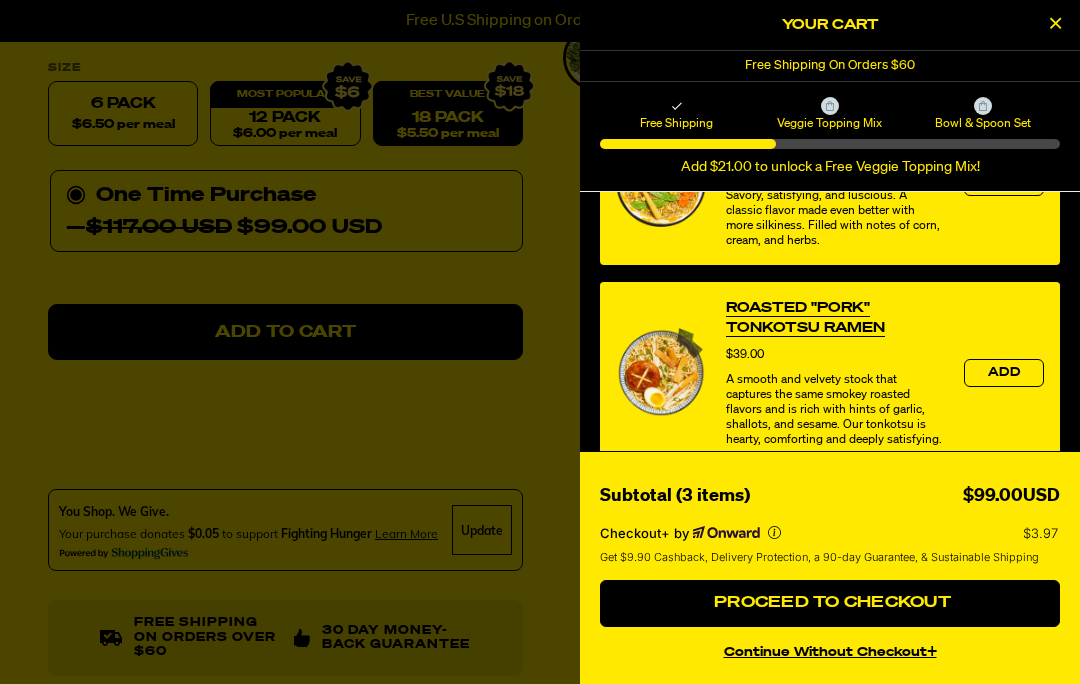 scroll, scrollTop: 750, scrollLeft: 0, axis: vertical 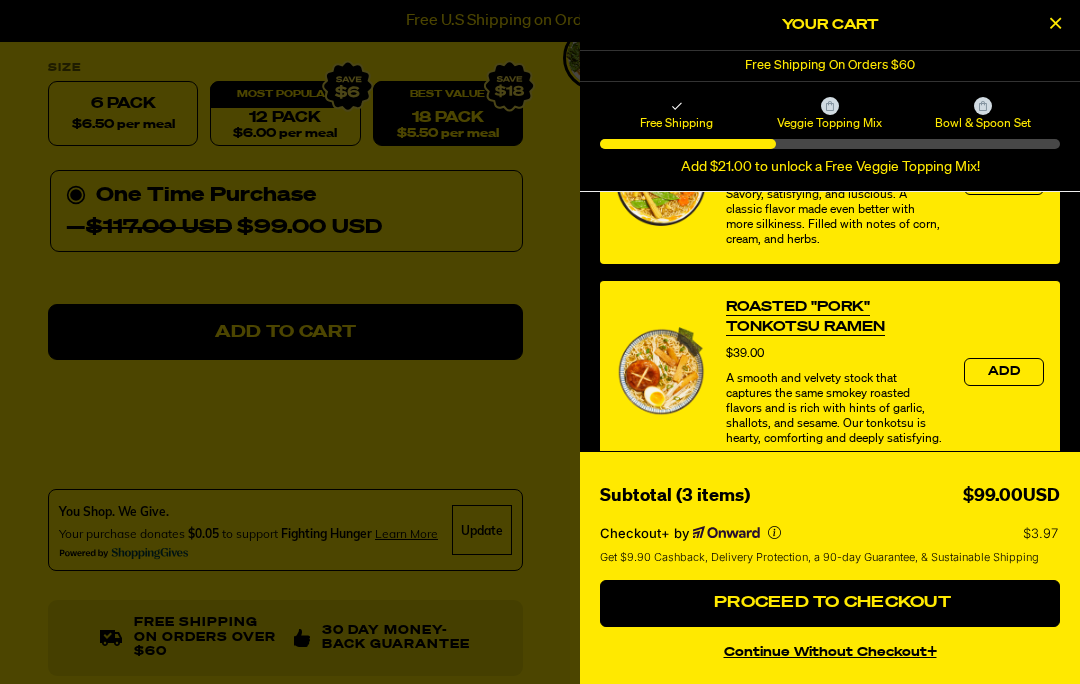 click at bounding box center [1055, 25] 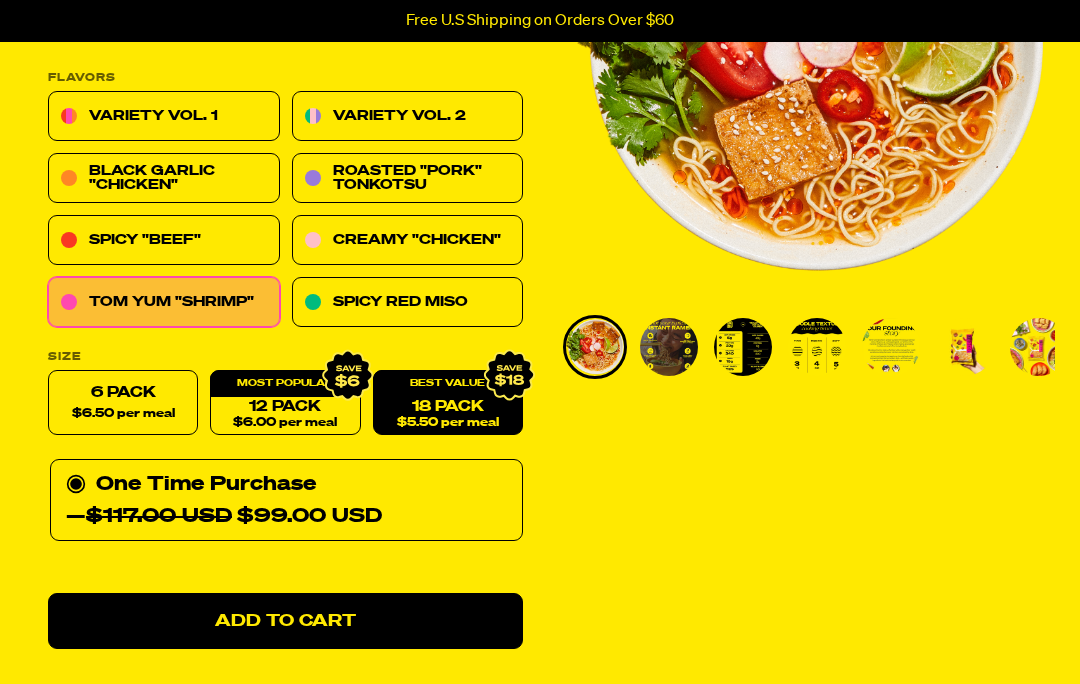 scroll, scrollTop: 337, scrollLeft: 0, axis: vertical 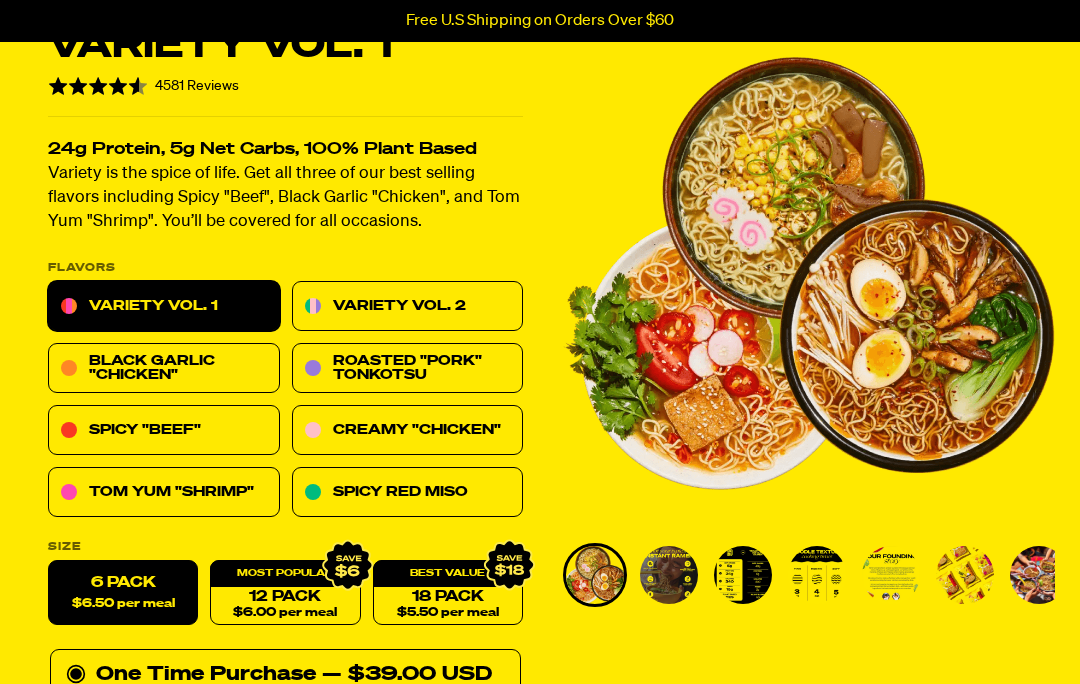 click on "Variety Vol. 2" at bounding box center (408, 307) 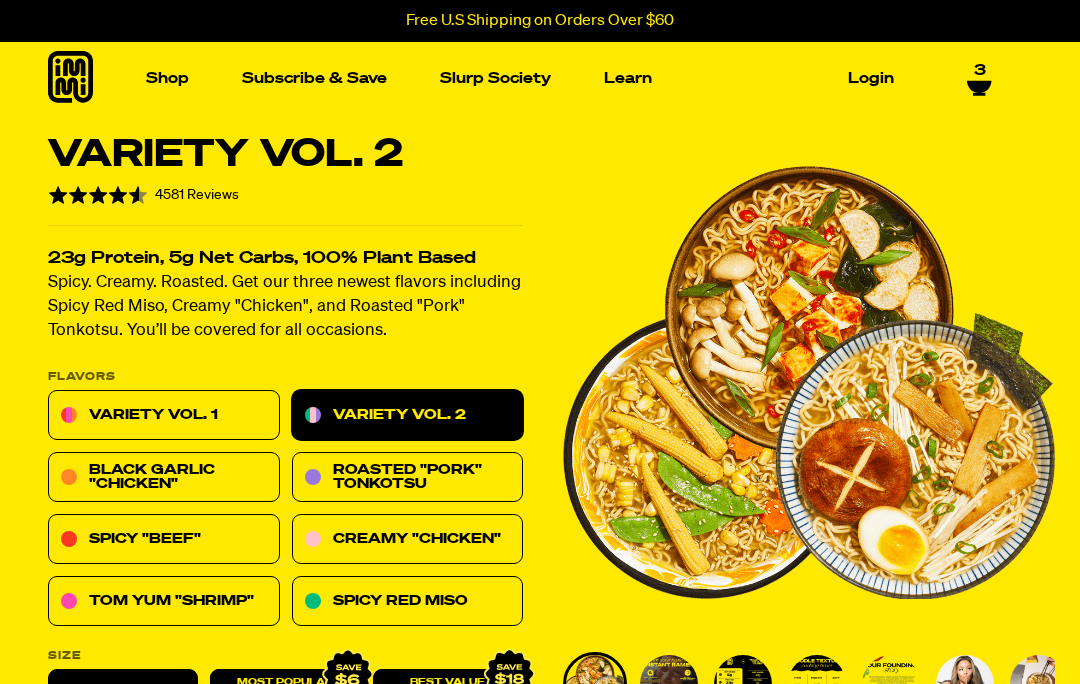 scroll, scrollTop: 0, scrollLeft: 0, axis: both 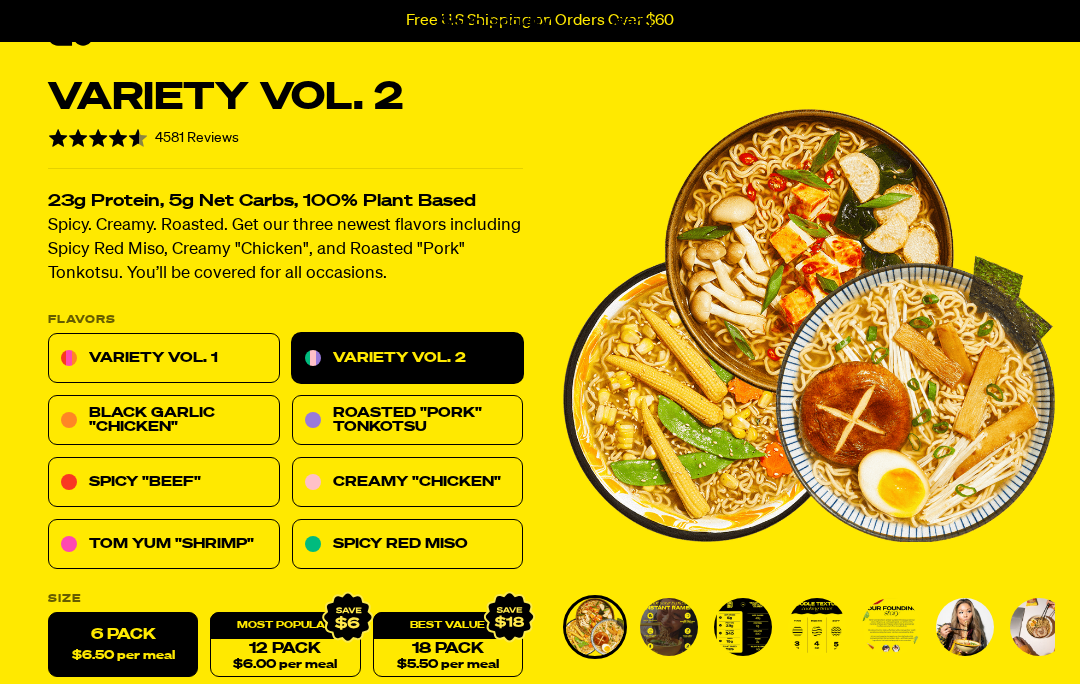 click on "Variety Vol. 1" at bounding box center [164, 359] 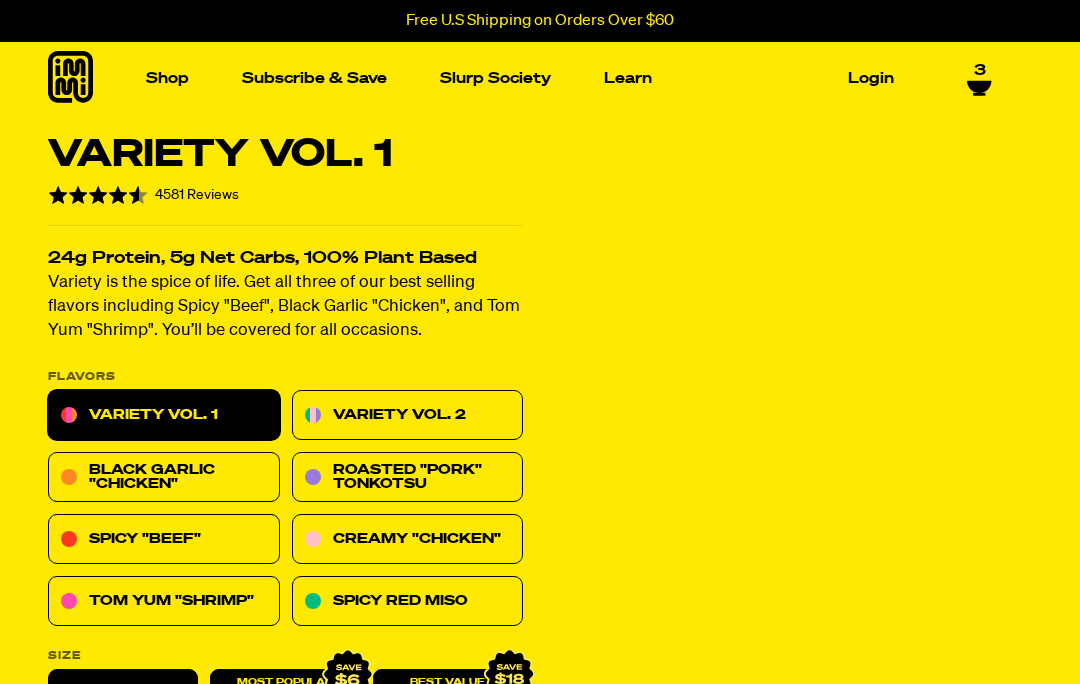 scroll, scrollTop: 0, scrollLeft: 0, axis: both 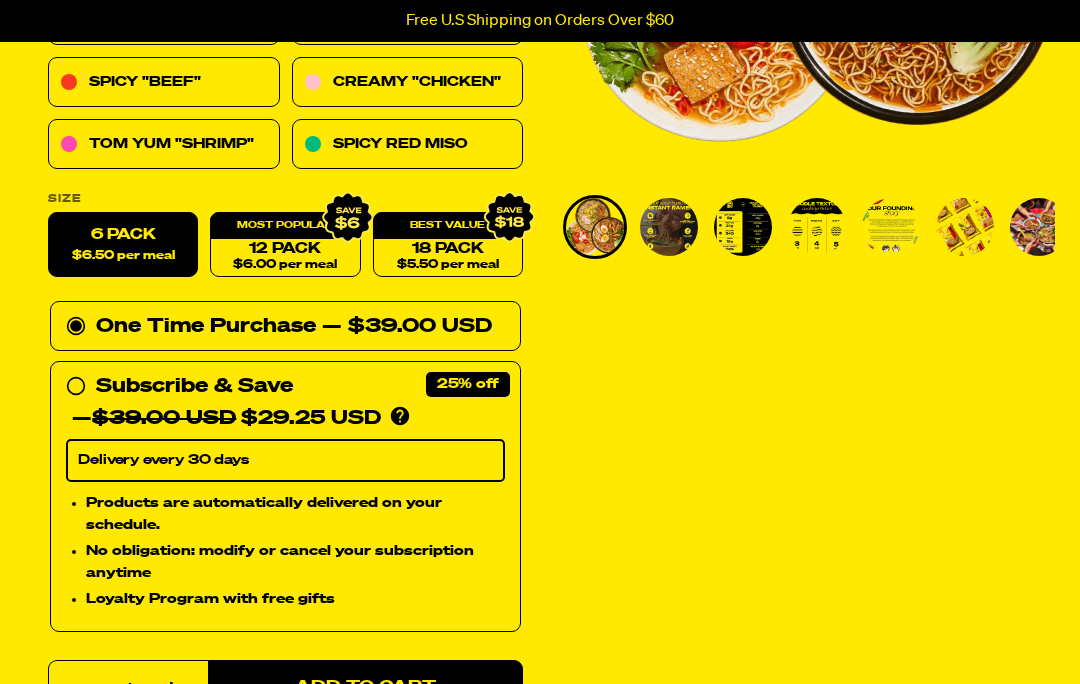 click on "18 Pack  $5.50 per meal" at bounding box center (448, 245) 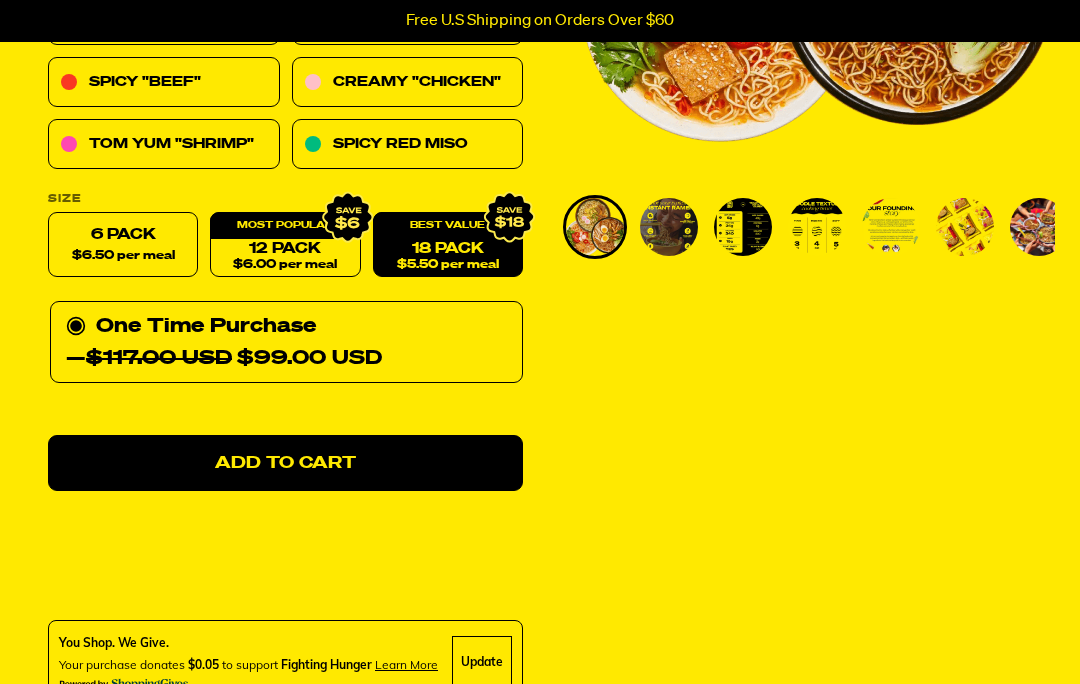 click on "12 Pack  $6.00 per meal" at bounding box center (285, 245) 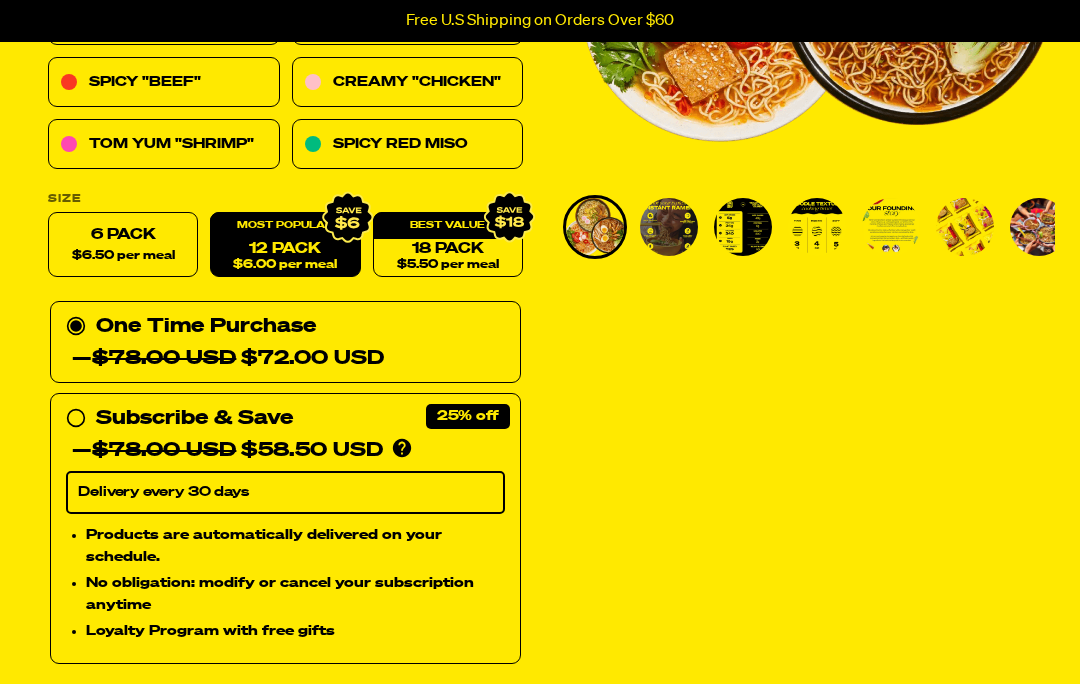 click on "18 Pack  $5.50 per meal" at bounding box center [448, 245] 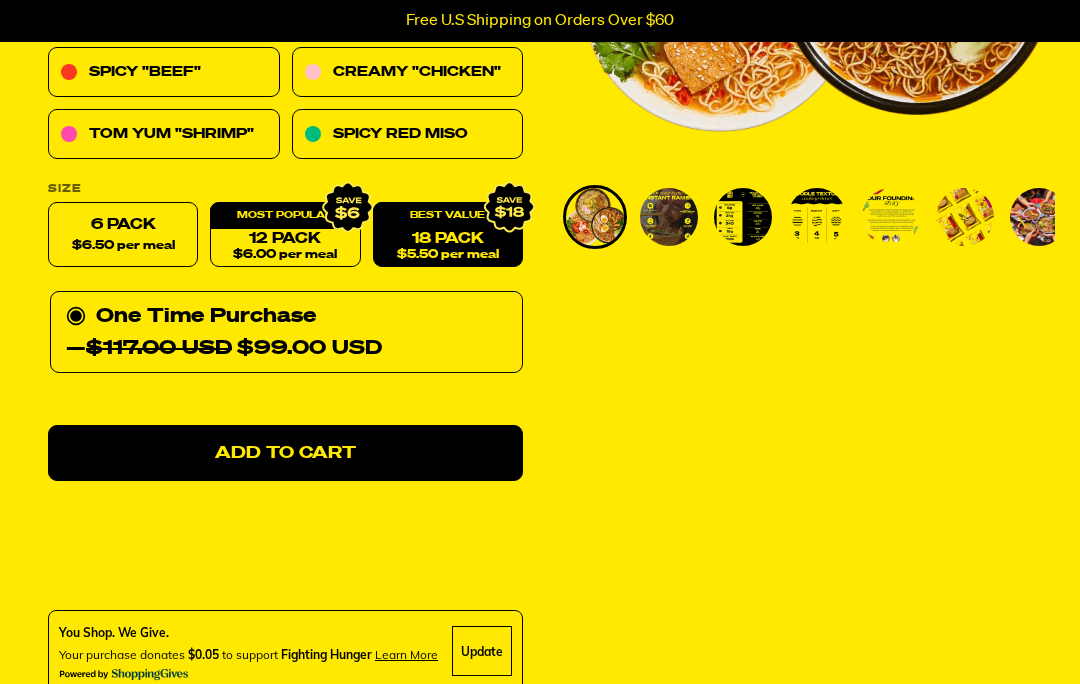 scroll, scrollTop: 479, scrollLeft: 0, axis: vertical 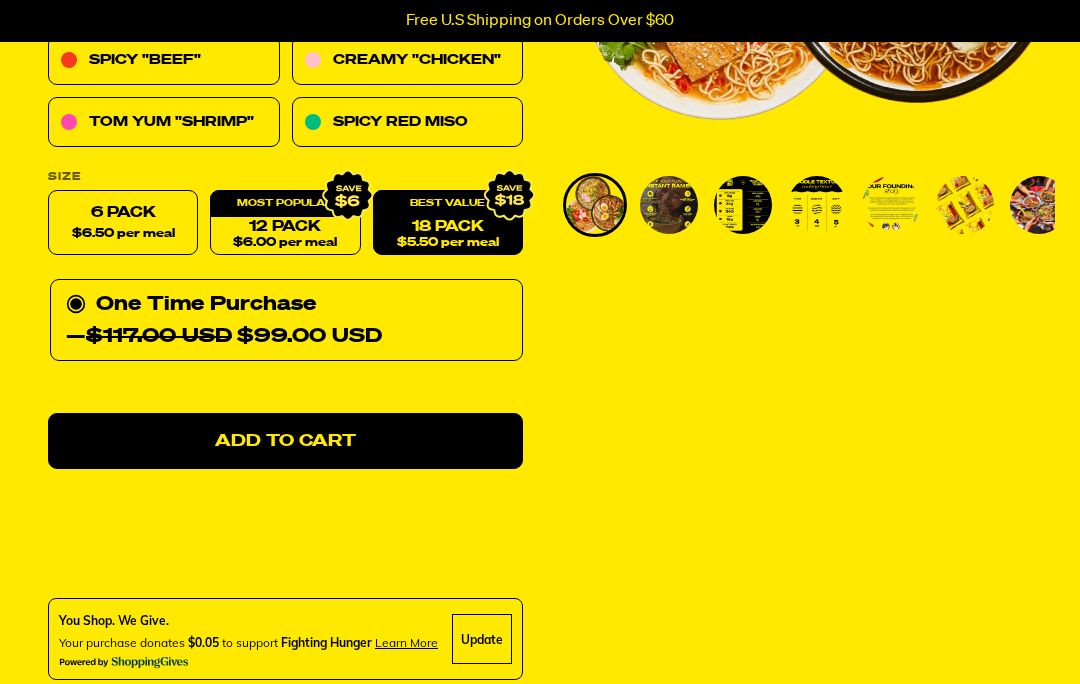 click on "6 Pack $6.50 per meal" at bounding box center (123, 223) 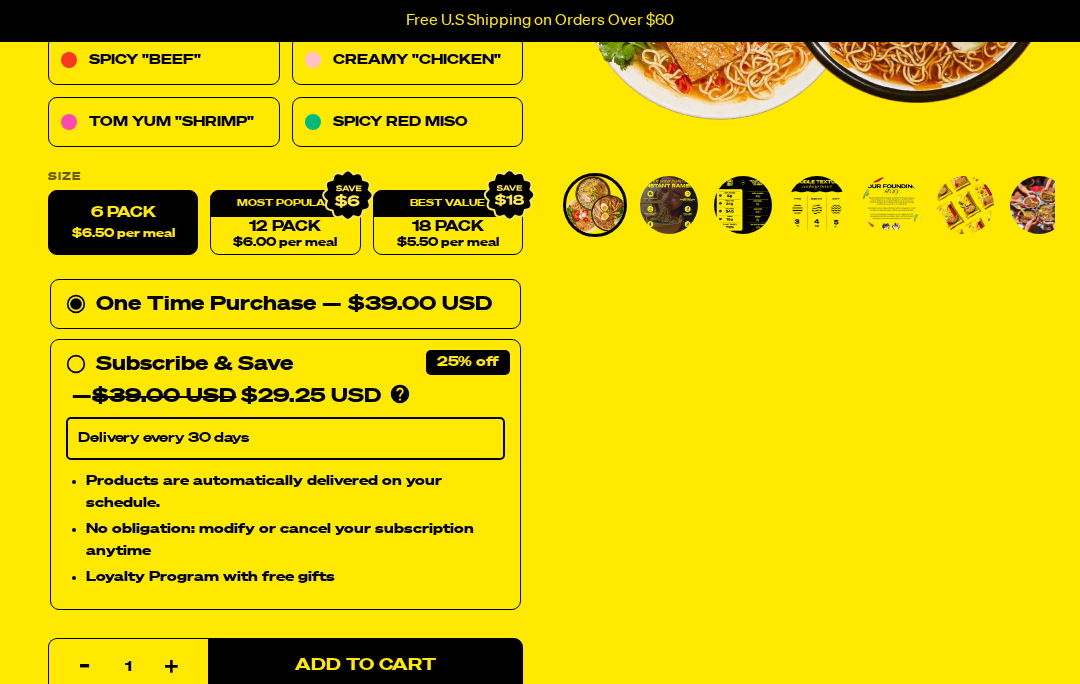 click on "Delivery every 30 days" at bounding box center (285, 439) 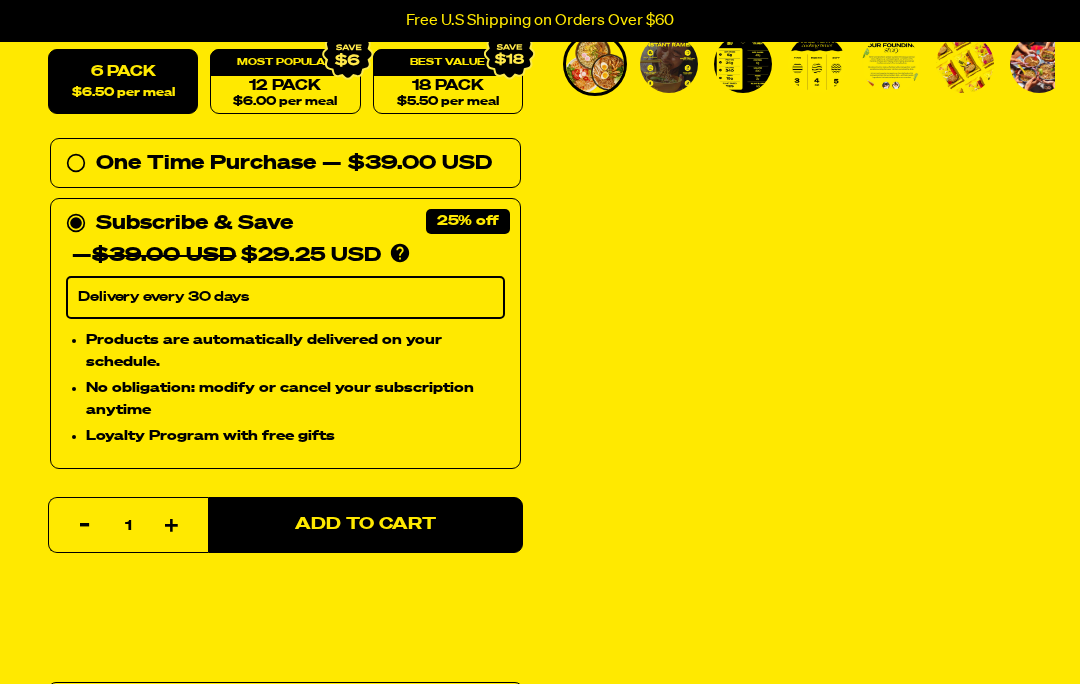 scroll, scrollTop: 509, scrollLeft: 0, axis: vertical 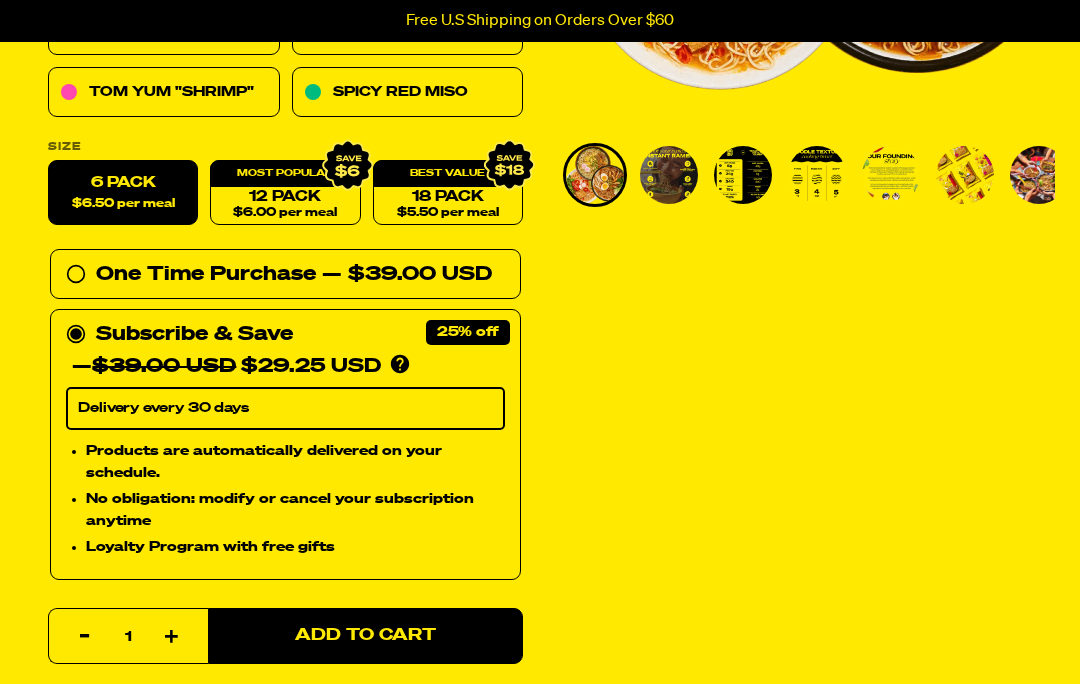 click on "12 Pack  $6.00 per meal" at bounding box center [285, 193] 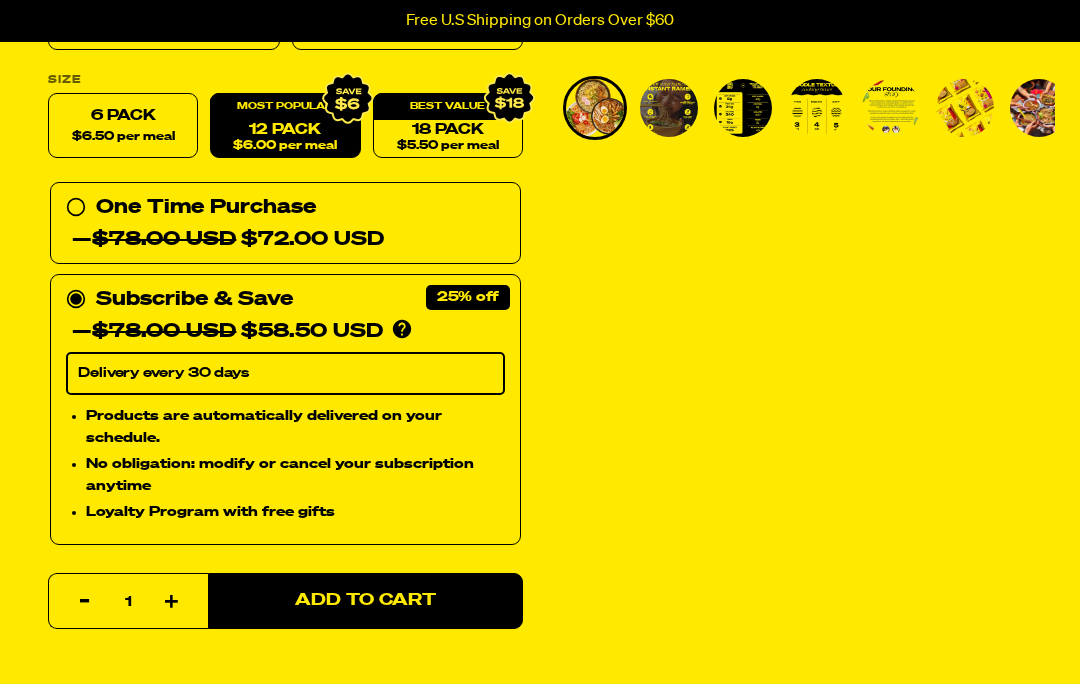 scroll, scrollTop: 483, scrollLeft: 0, axis: vertical 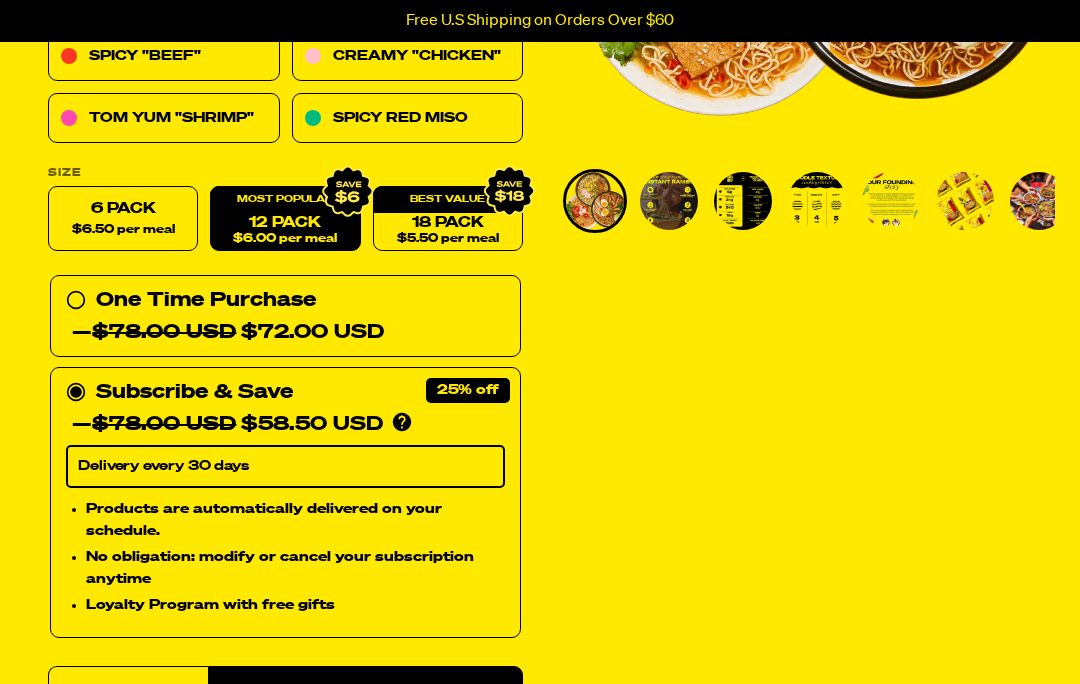 click on "6 Pack $6.50 per meal" at bounding box center [123, 219] 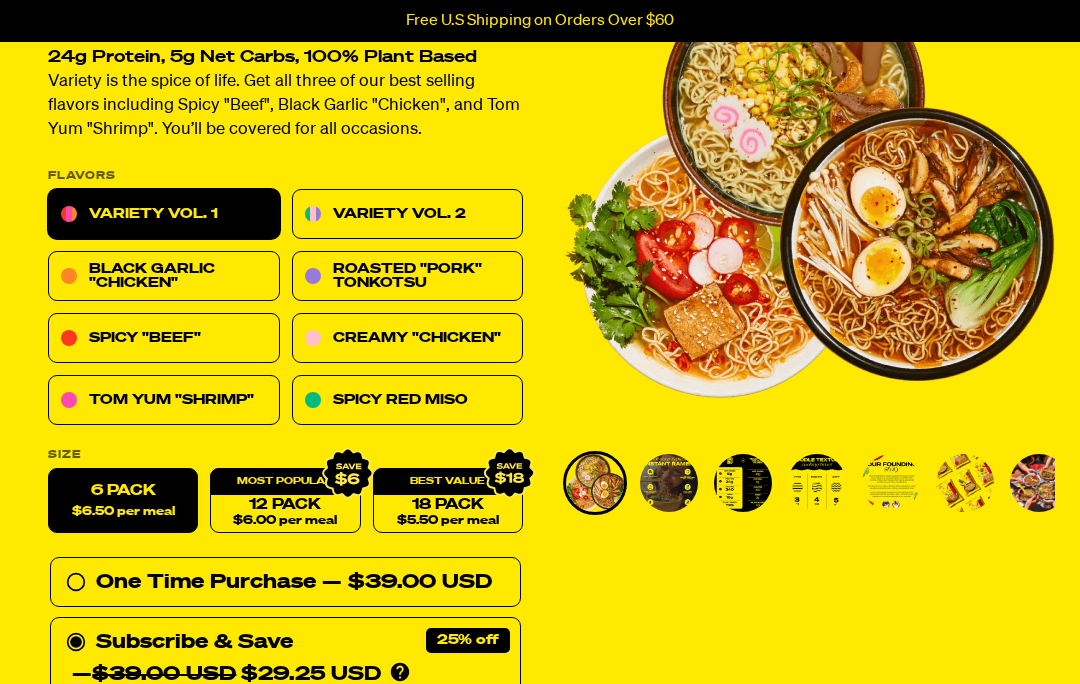 scroll, scrollTop: 201, scrollLeft: 0, axis: vertical 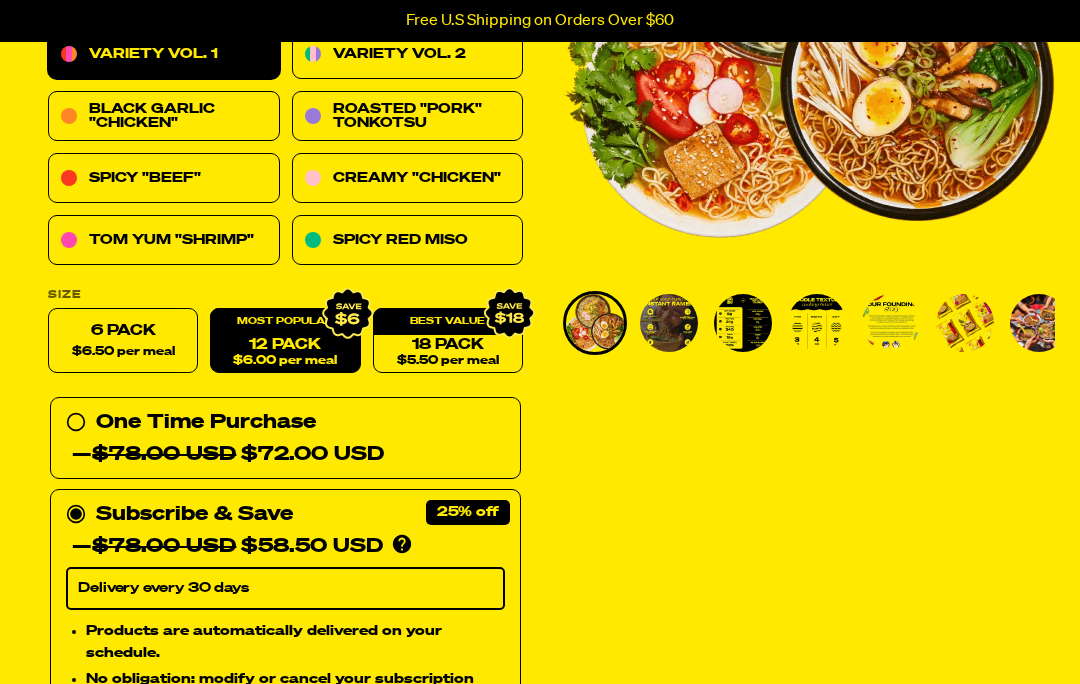 click 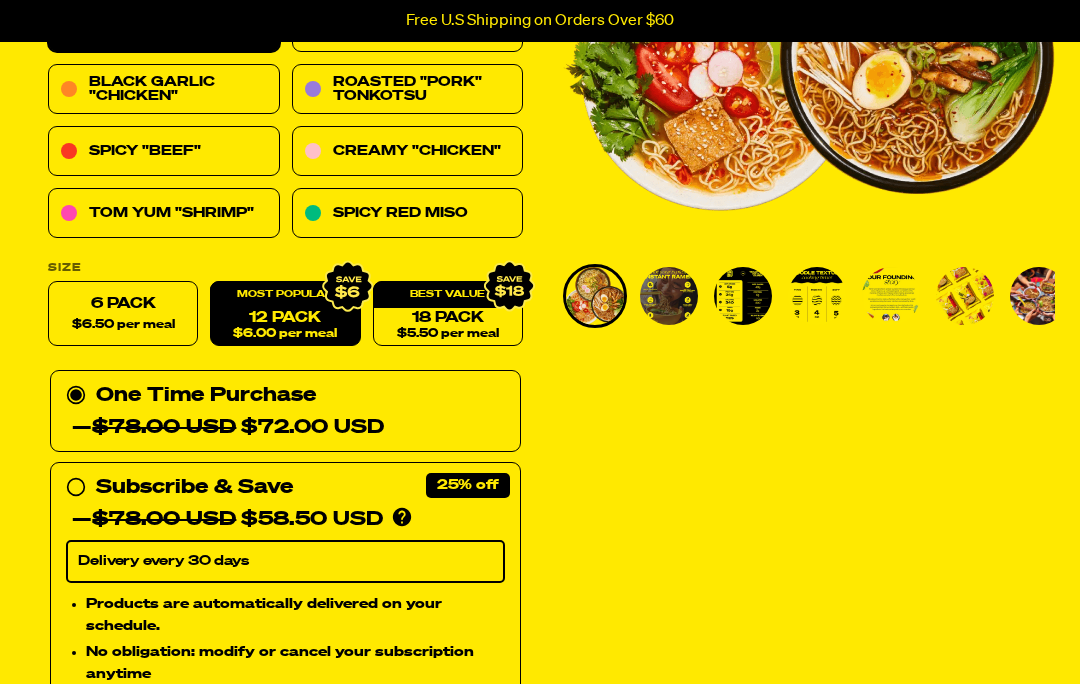 scroll, scrollTop: 586, scrollLeft: 0, axis: vertical 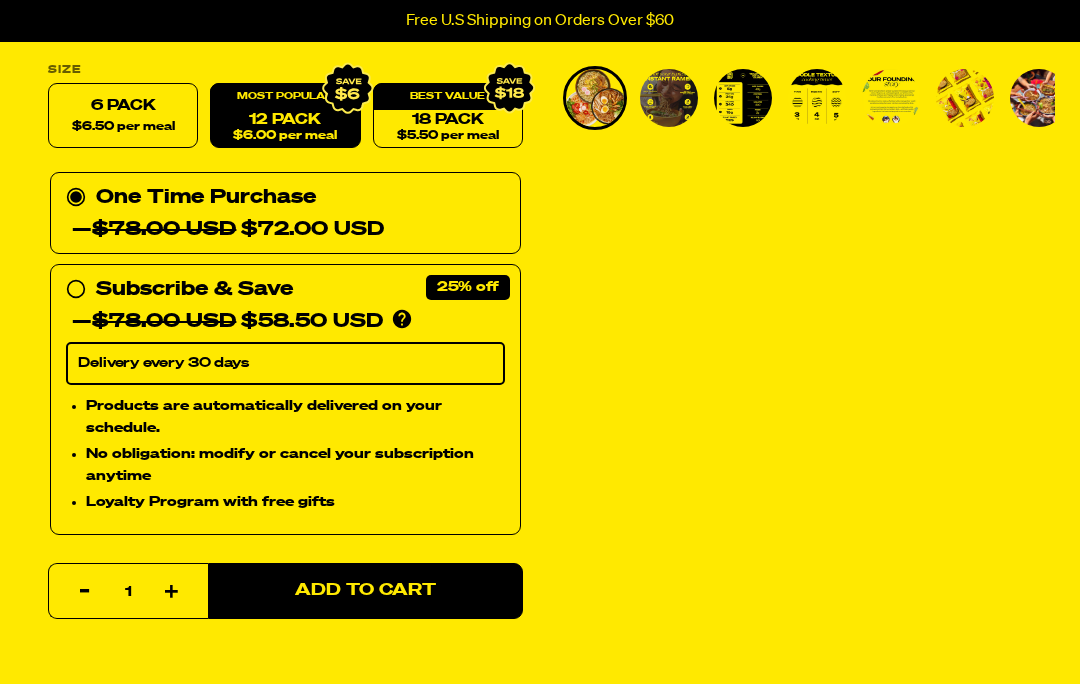 click on "Delivery every 30 days" at bounding box center [285, 364] 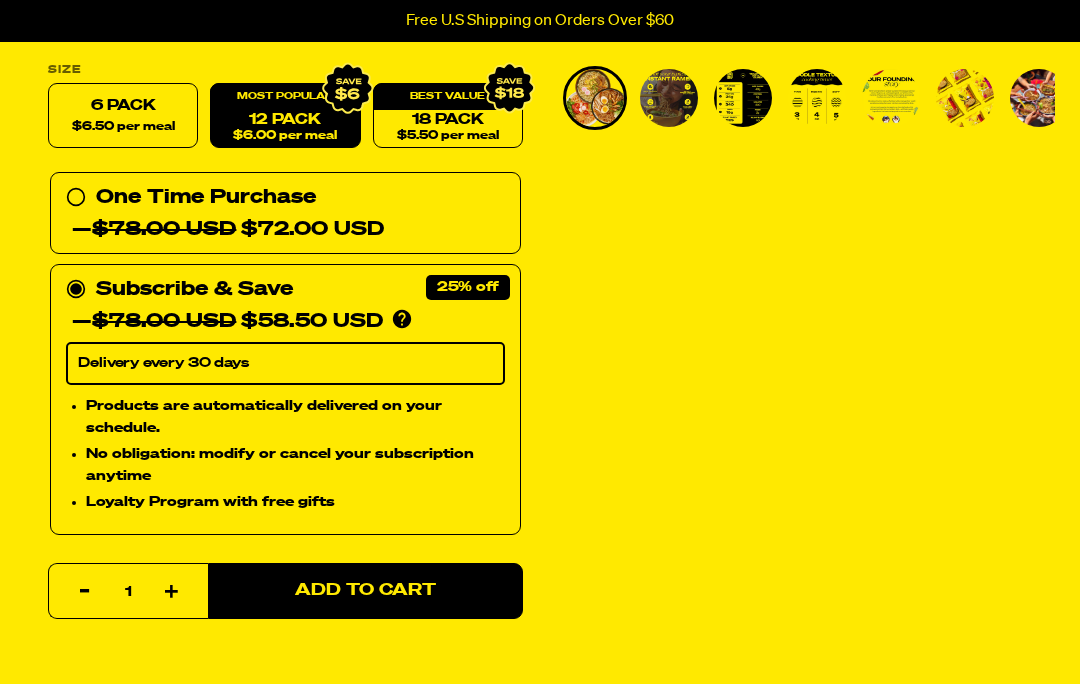 click on "6 Pack $6.50 per meal" at bounding box center [123, 116] 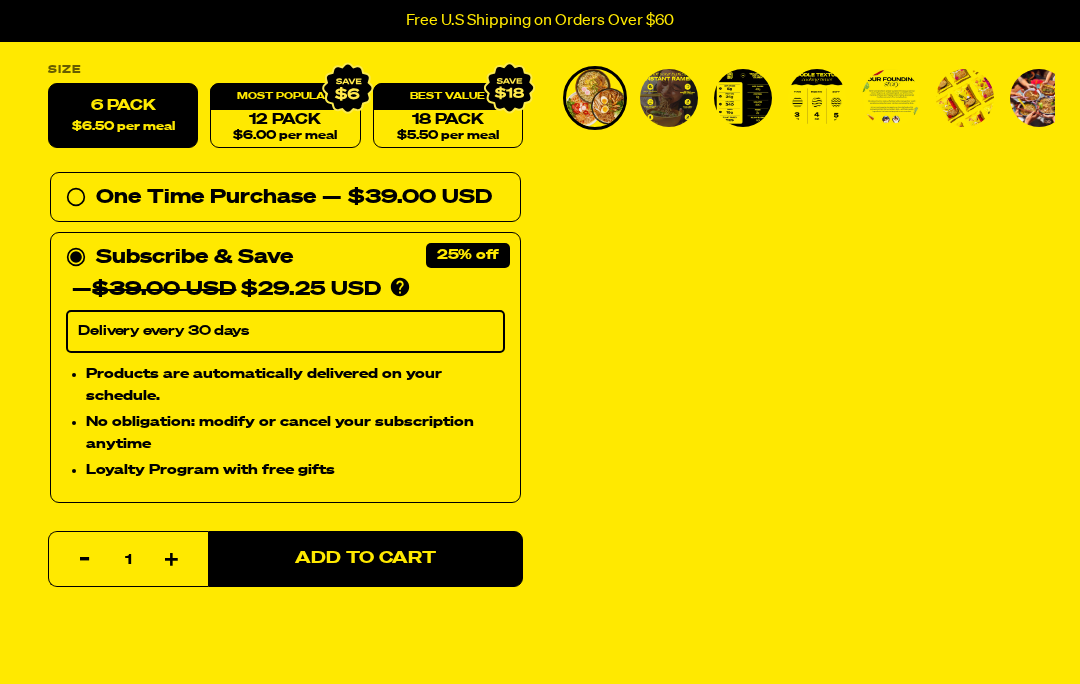 click on "Delivery every 30 days" at bounding box center (285, 332) 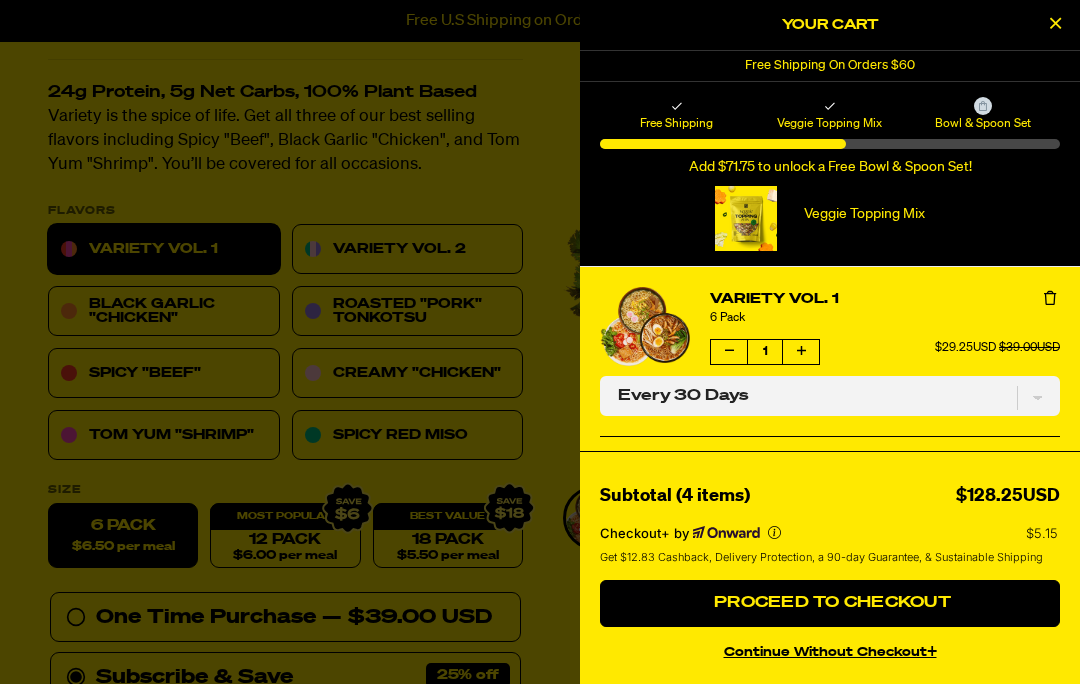 scroll, scrollTop: 0, scrollLeft: 0, axis: both 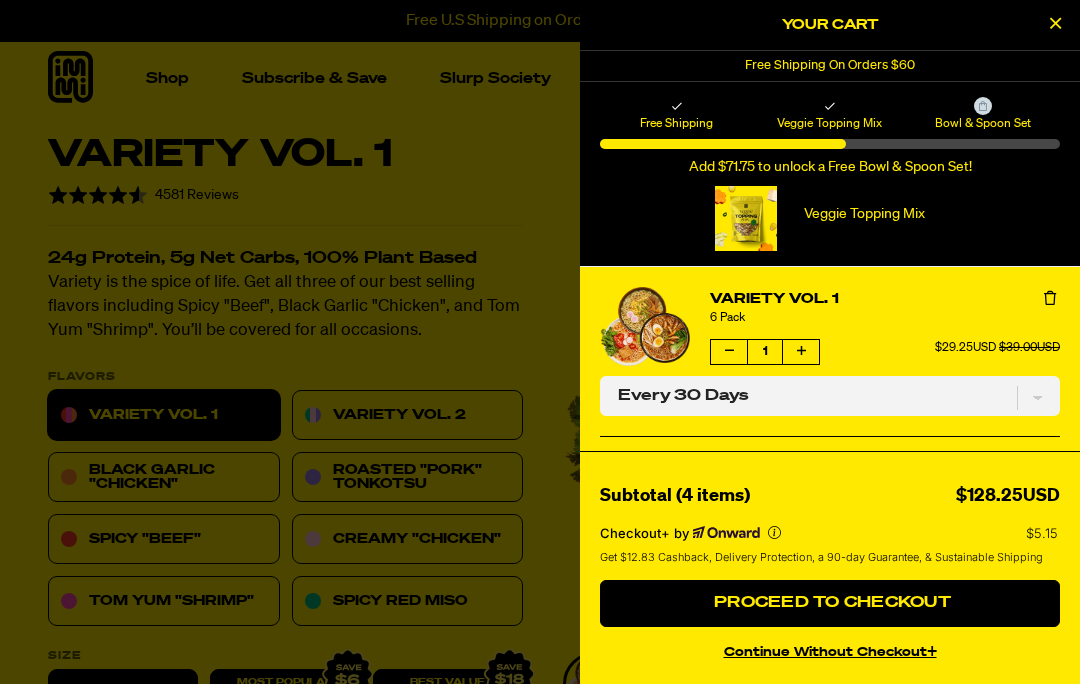 click at bounding box center [1055, 25] 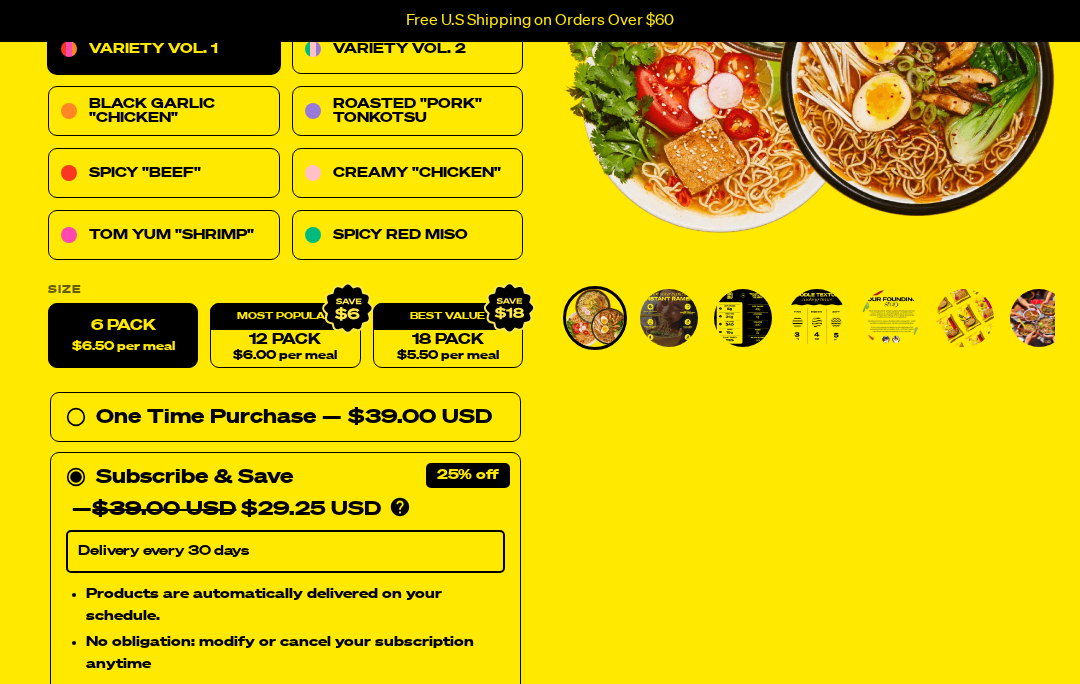 scroll, scrollTop: 0, scrollLeft: 0, axis: both 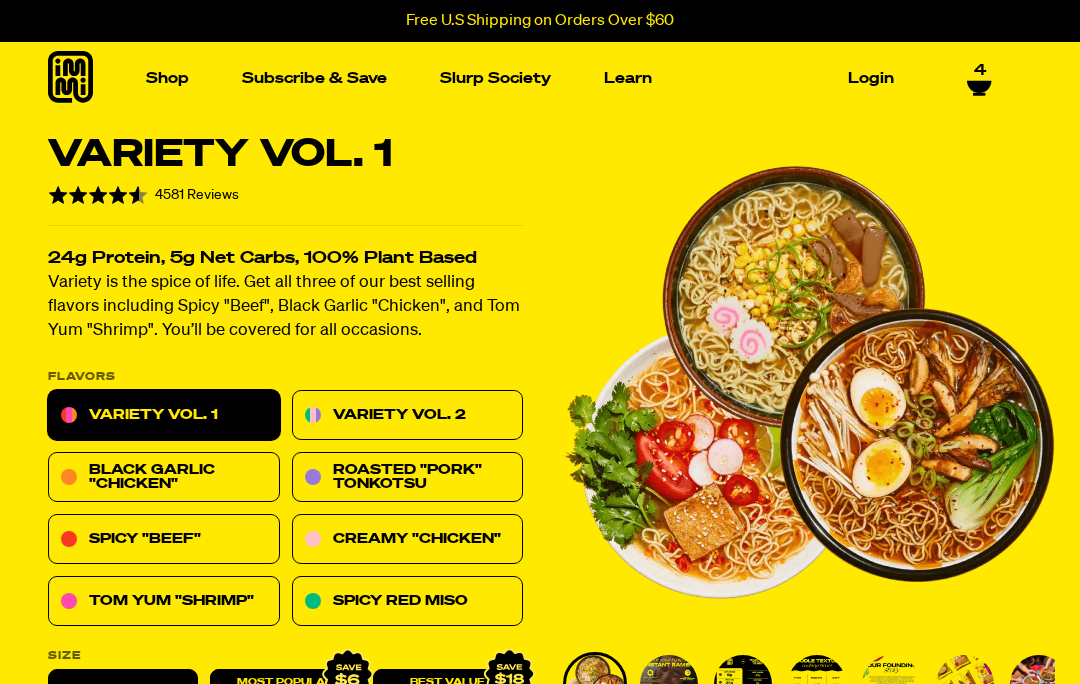 click 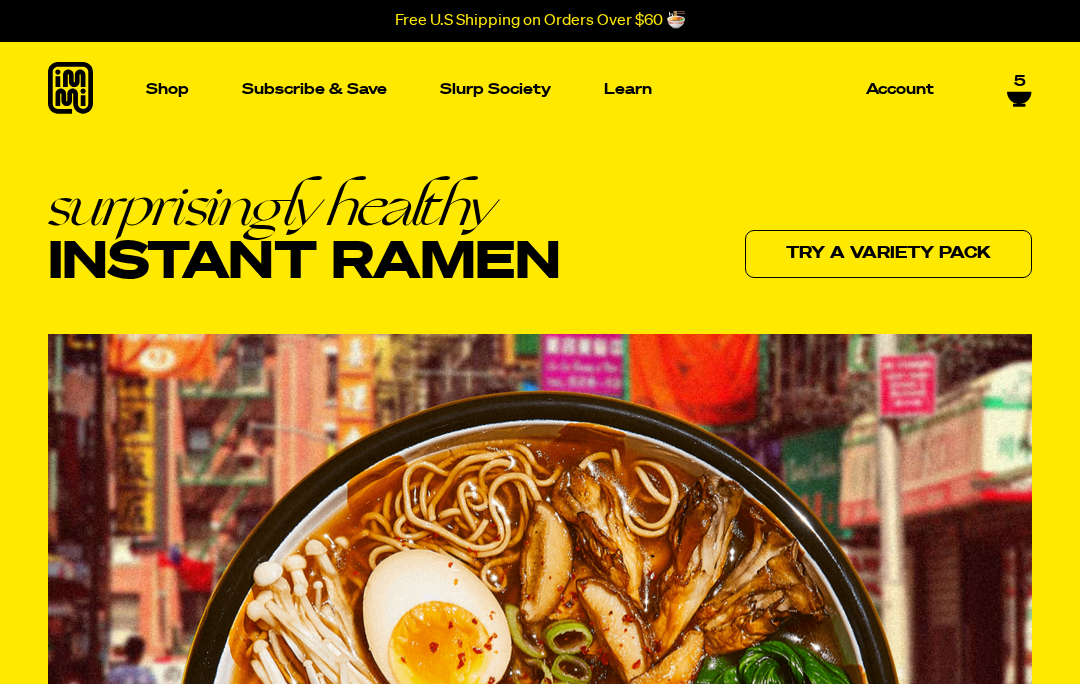 scroll, scrollTop: 0, scrollLeft: 0, axis: both 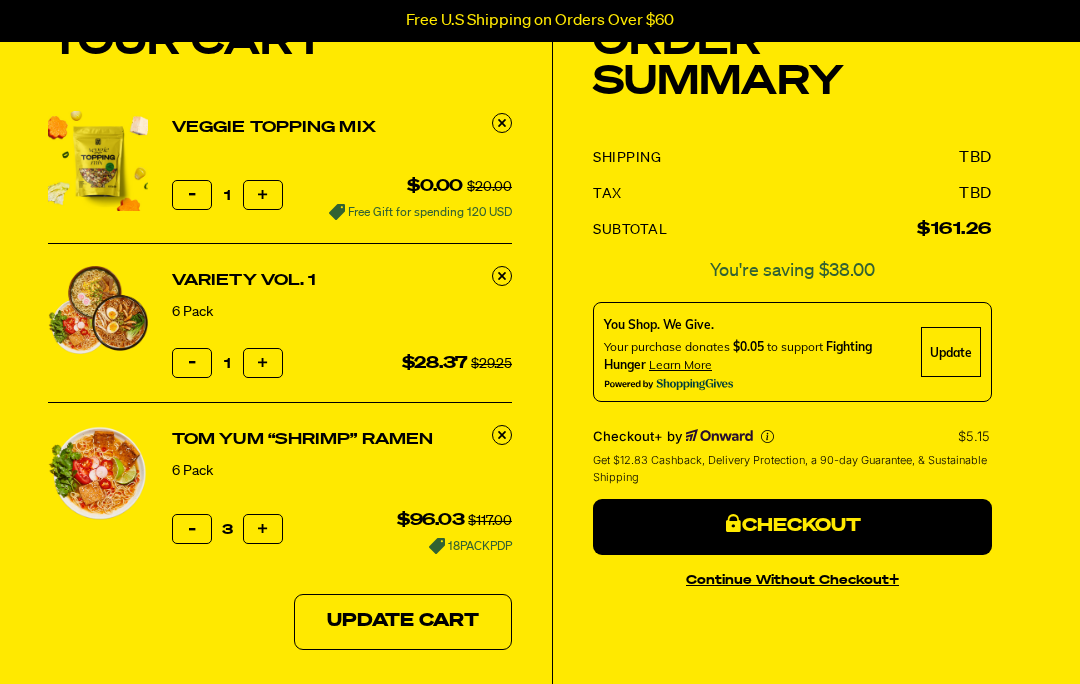 click on "Reduce item quantity by one" at bounding box center [192, 529] 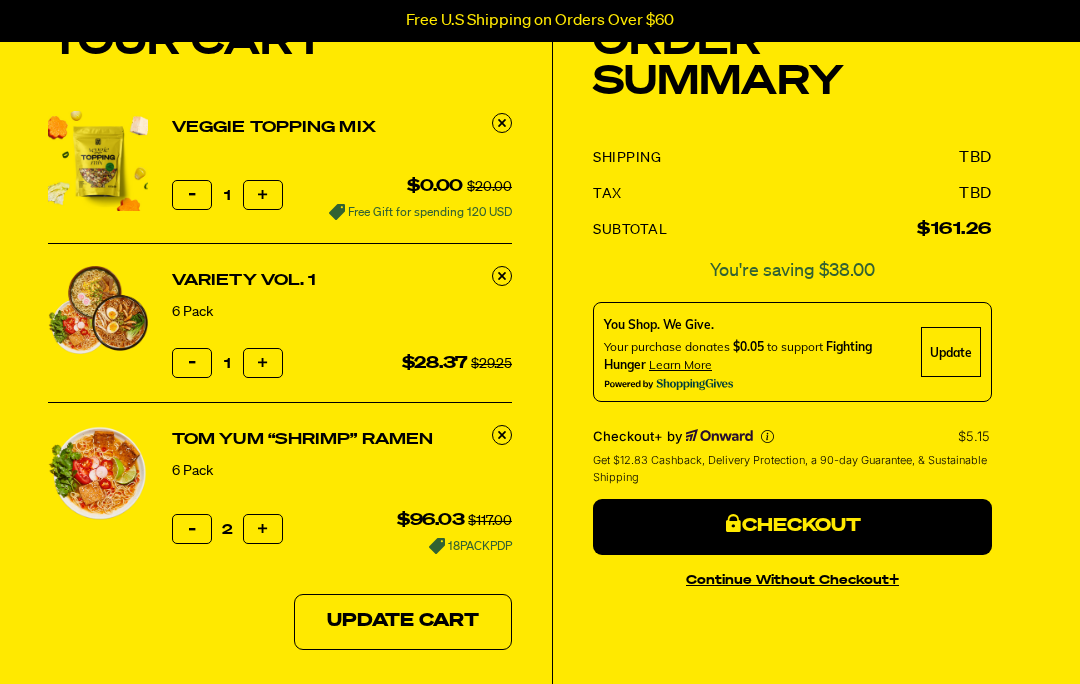click on "Reduce item quantity by one" at bounding box center [192, 529] 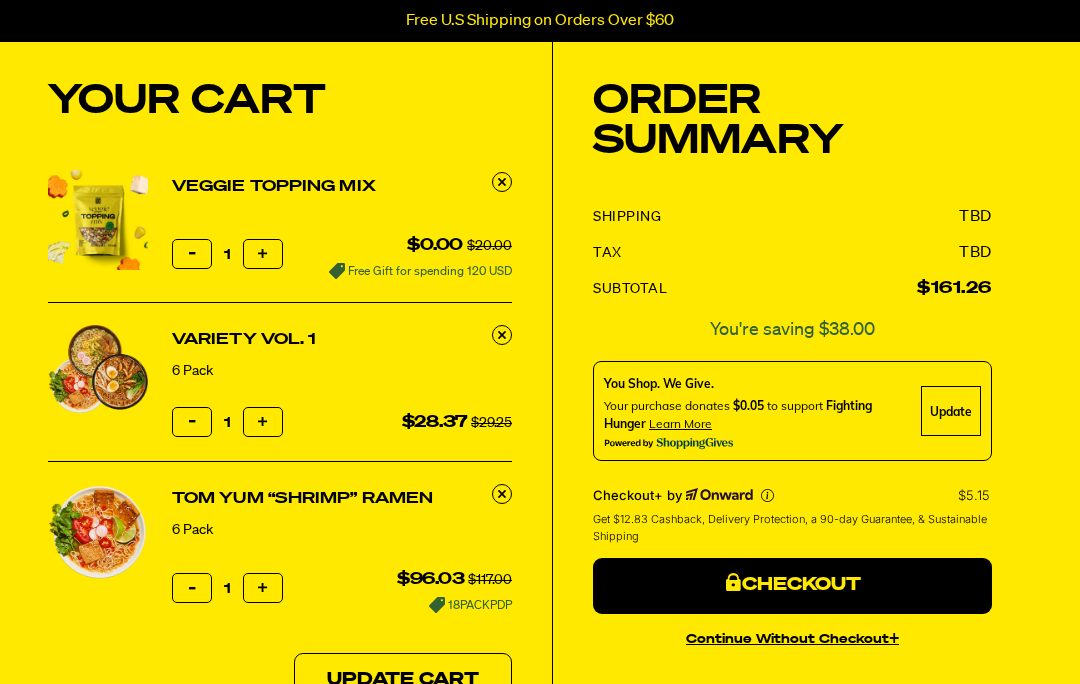 scroll, scrollTop: 0, scrollLeft: 0, axis: both 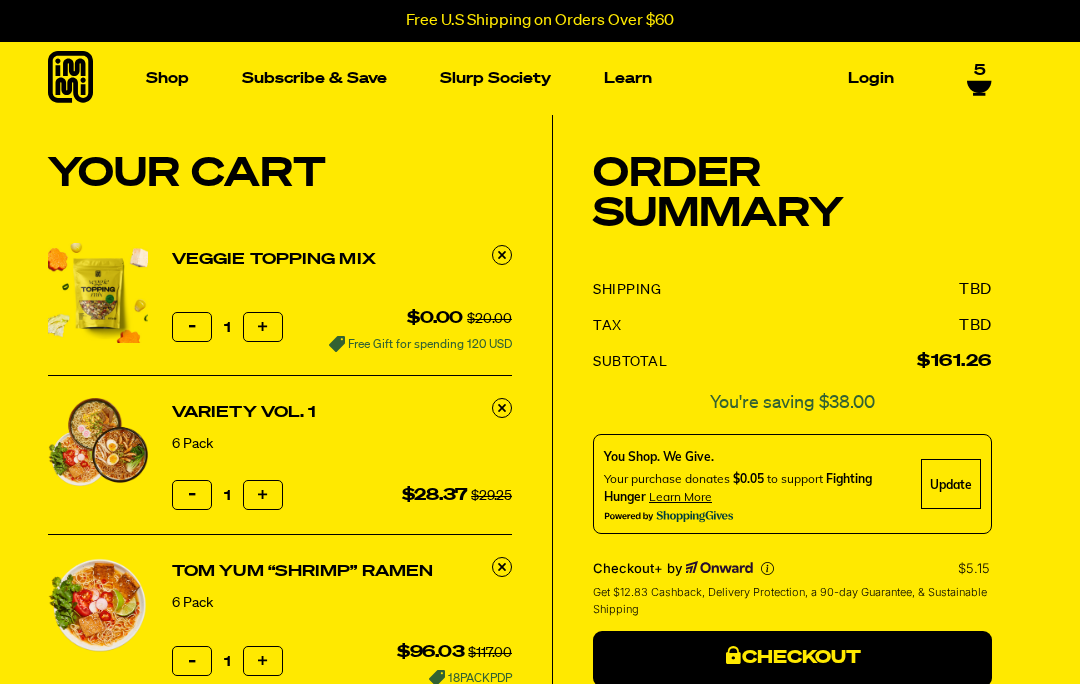 click at bounding box center (502, 255) 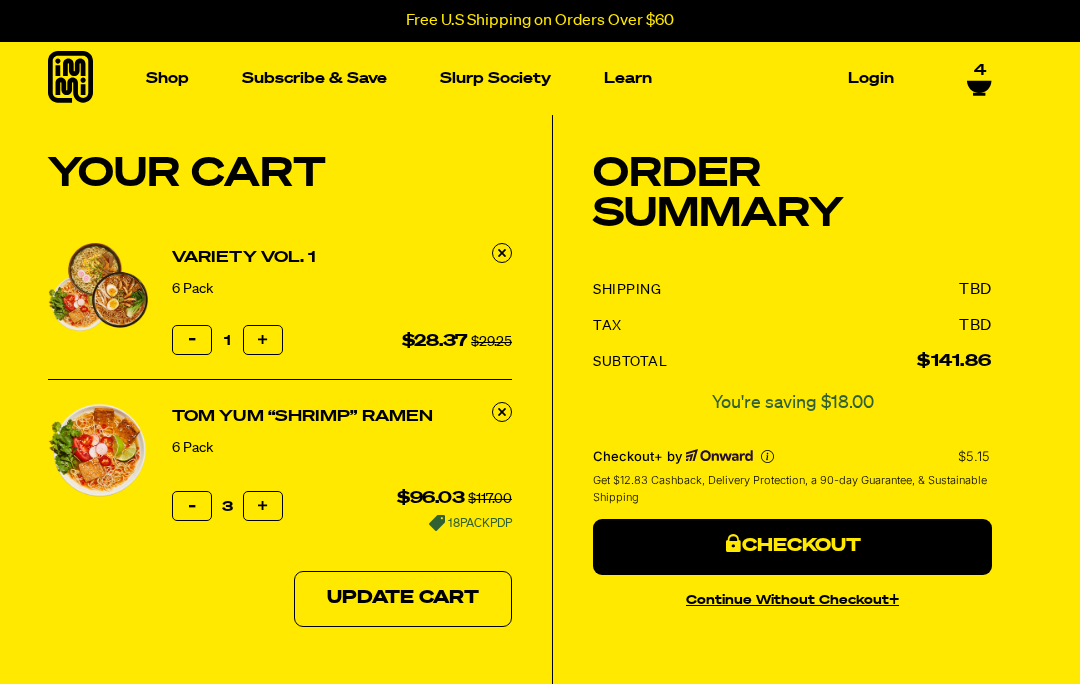 scroll, scrollTop: 0, scrollLeft: 0, axis: both 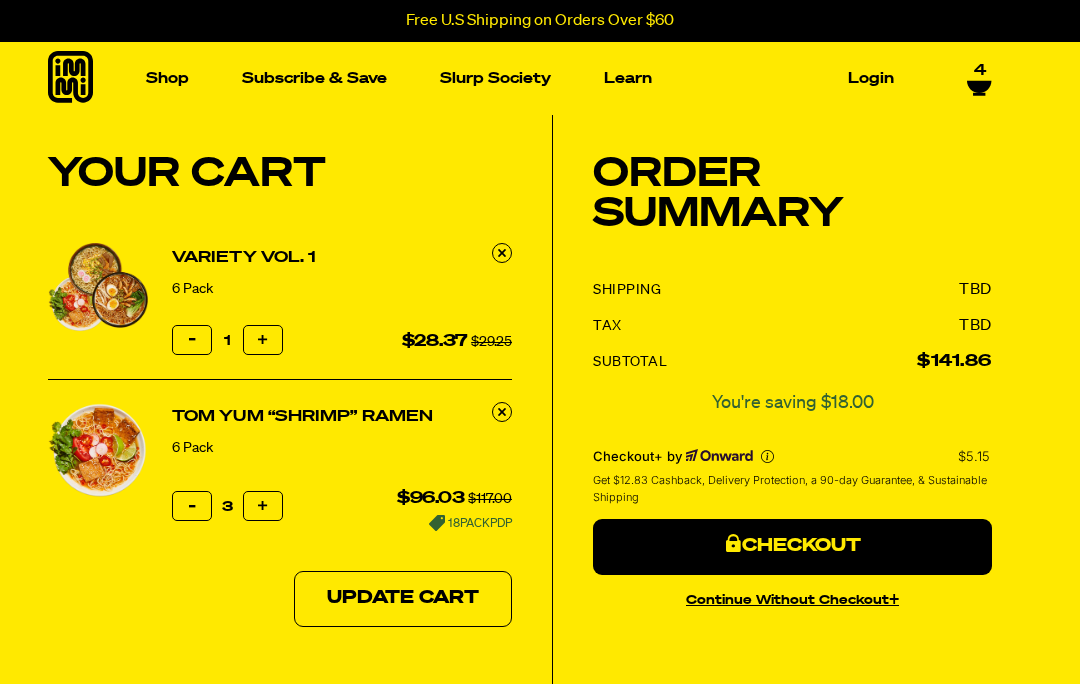 click at bounding box center (502, 412) 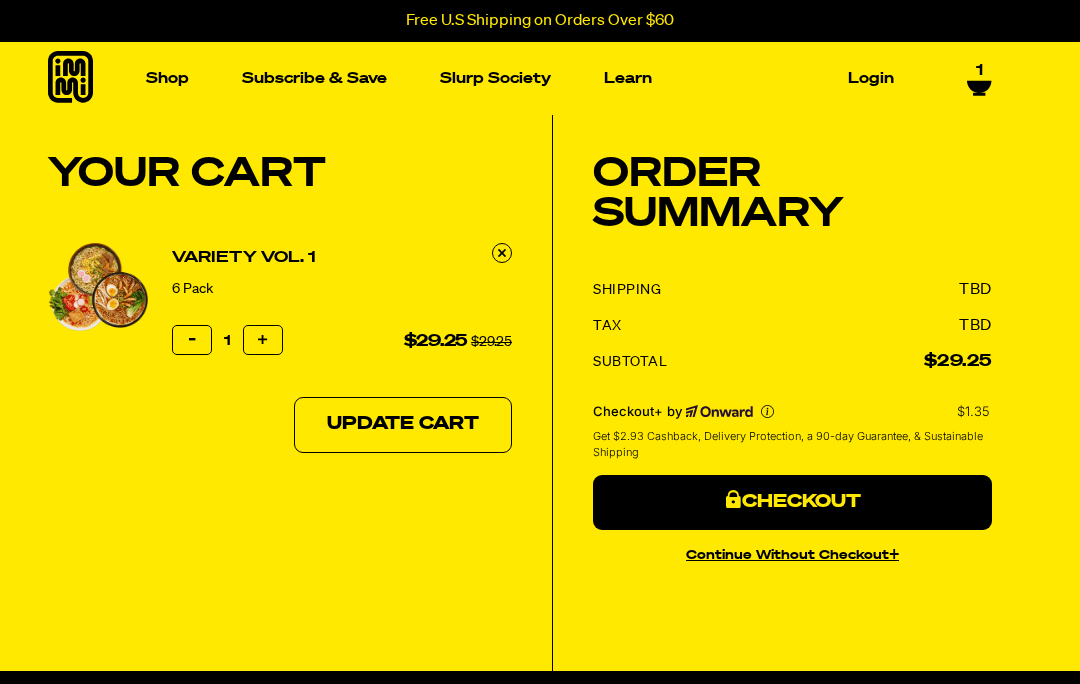scroll, scrollTop: 0, scrollLeft: 0, axis: both 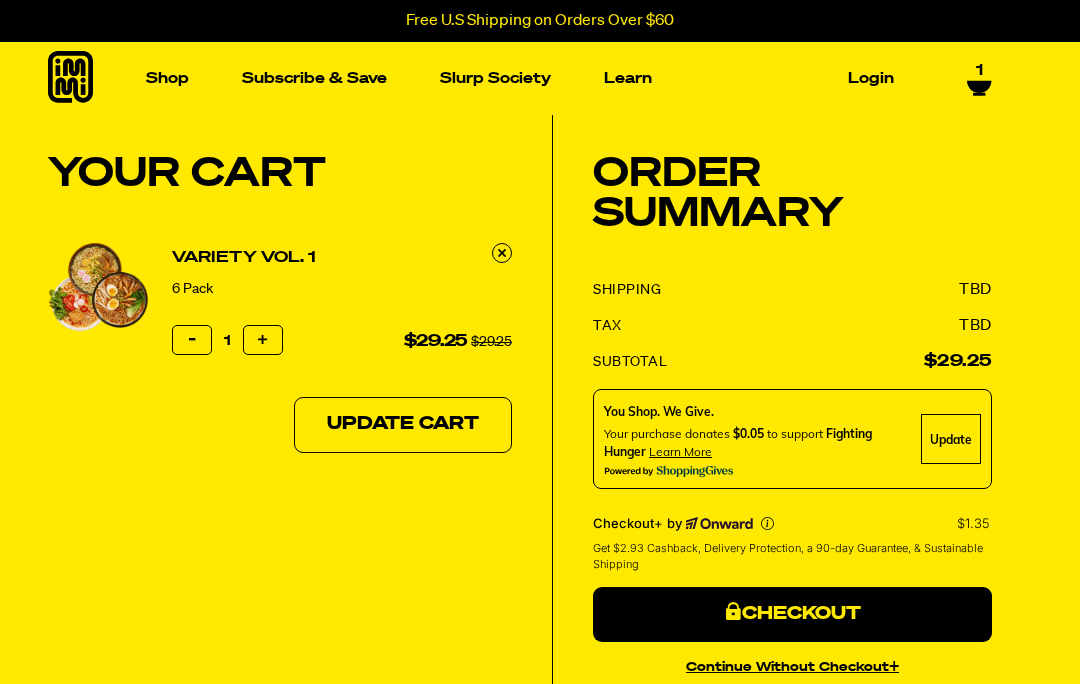 click at bounding box center [407, 254] 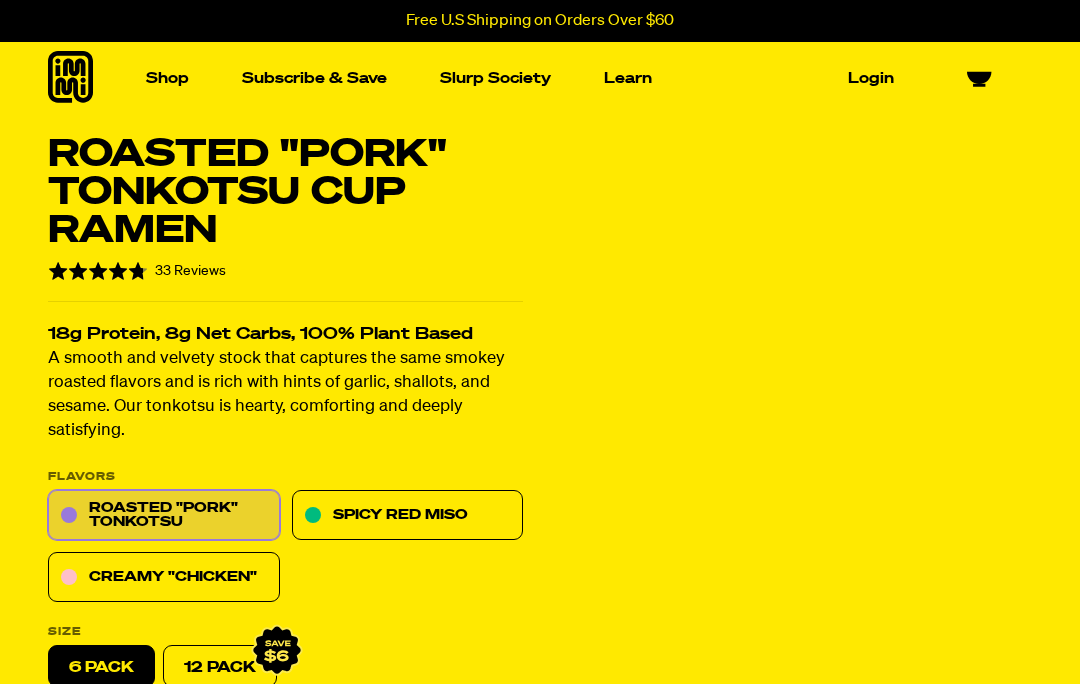 scroll, scrollTop: 0, scrollLeft: 0, axis: both 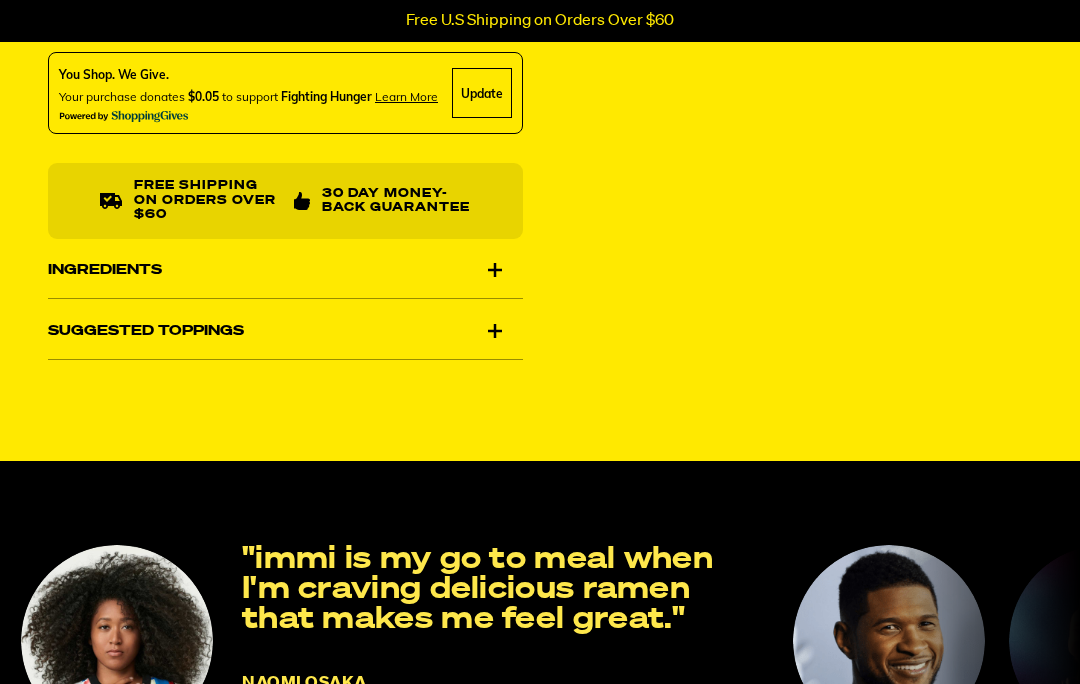 click on "Ingredients" at bounding box center (285, 270) 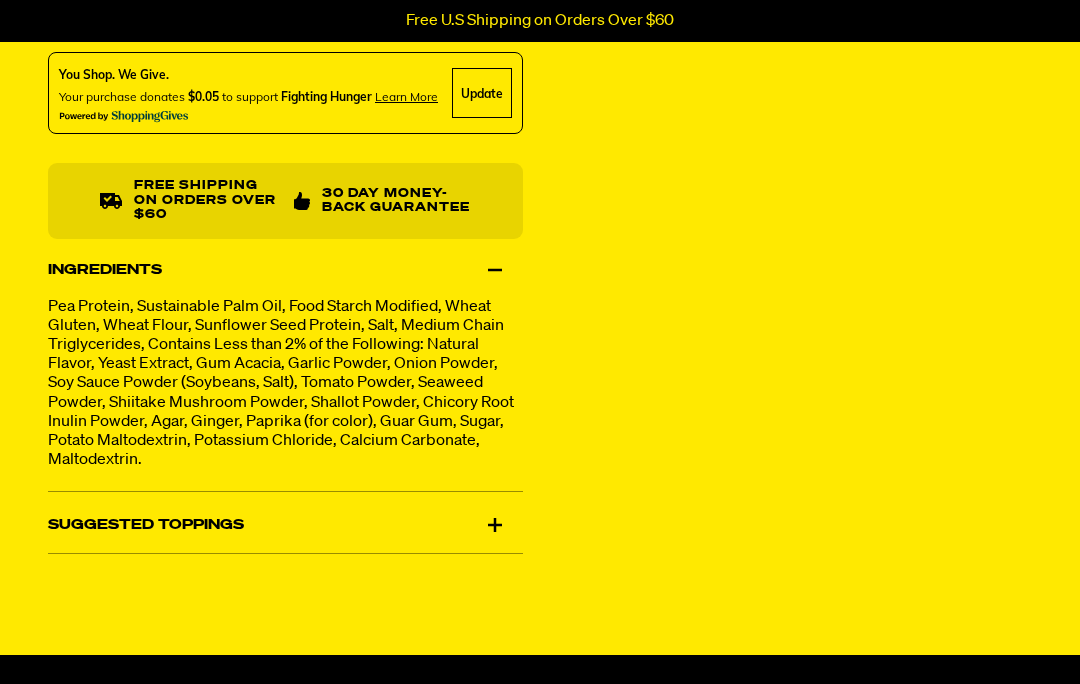 click on "Ingredients" at bounding box center [285, 270] 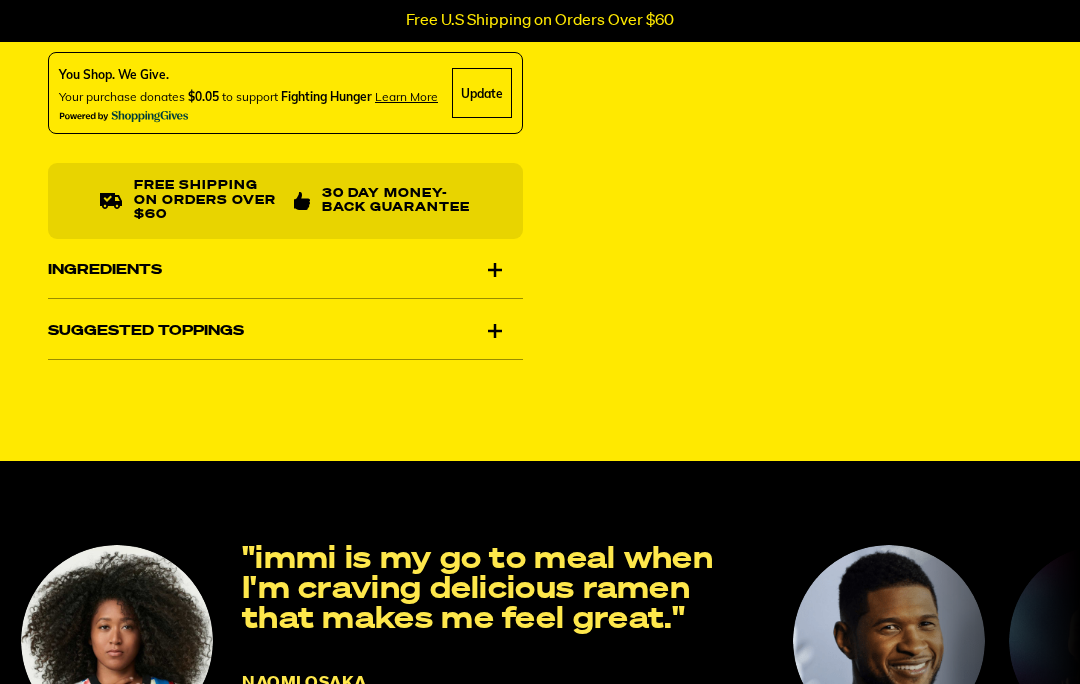 click on "Suggested Toppings" at bounding box center [285, 331] 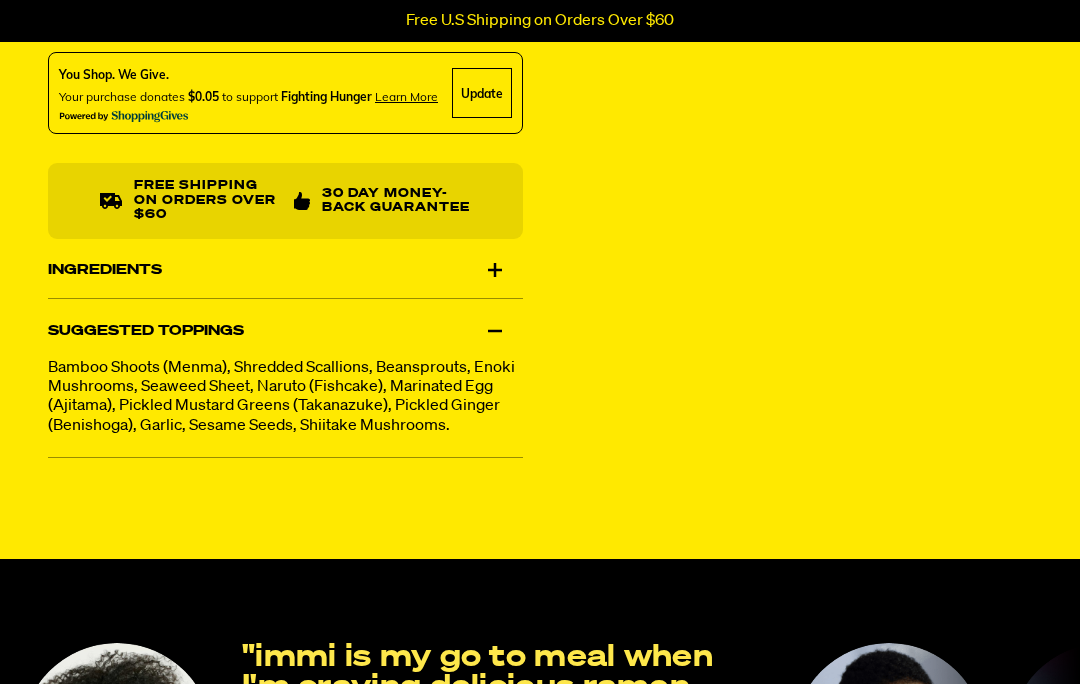 click on "Suggested Toppings" at bounding box center (285, 331) 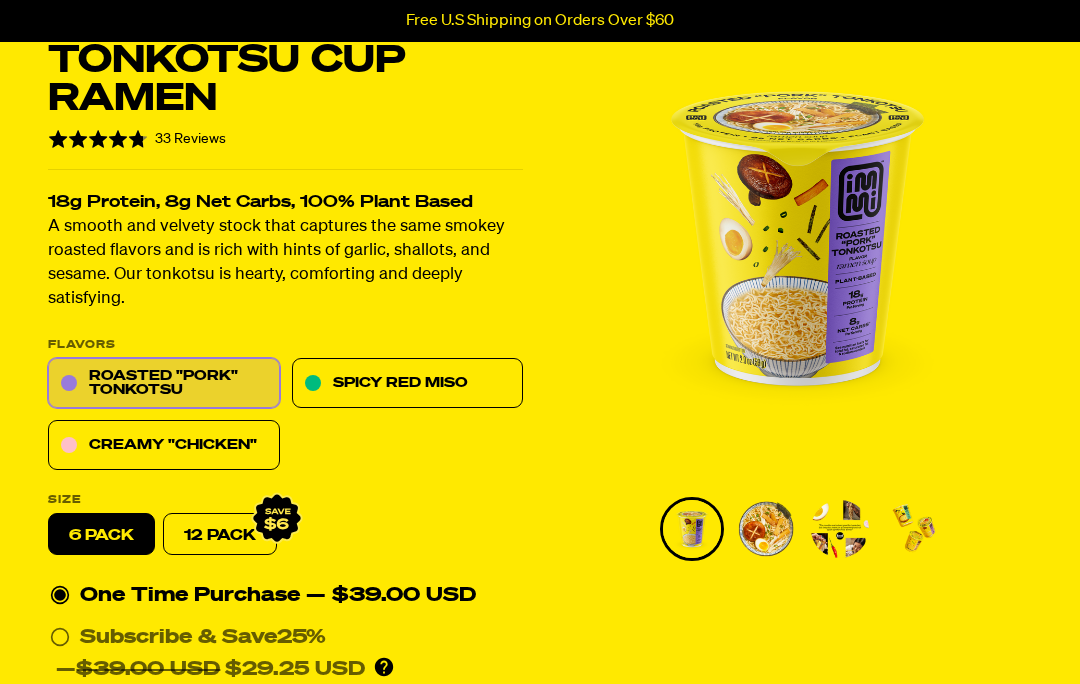 scroll, scrollTop: 0, scrollLeft: 0, axis: both 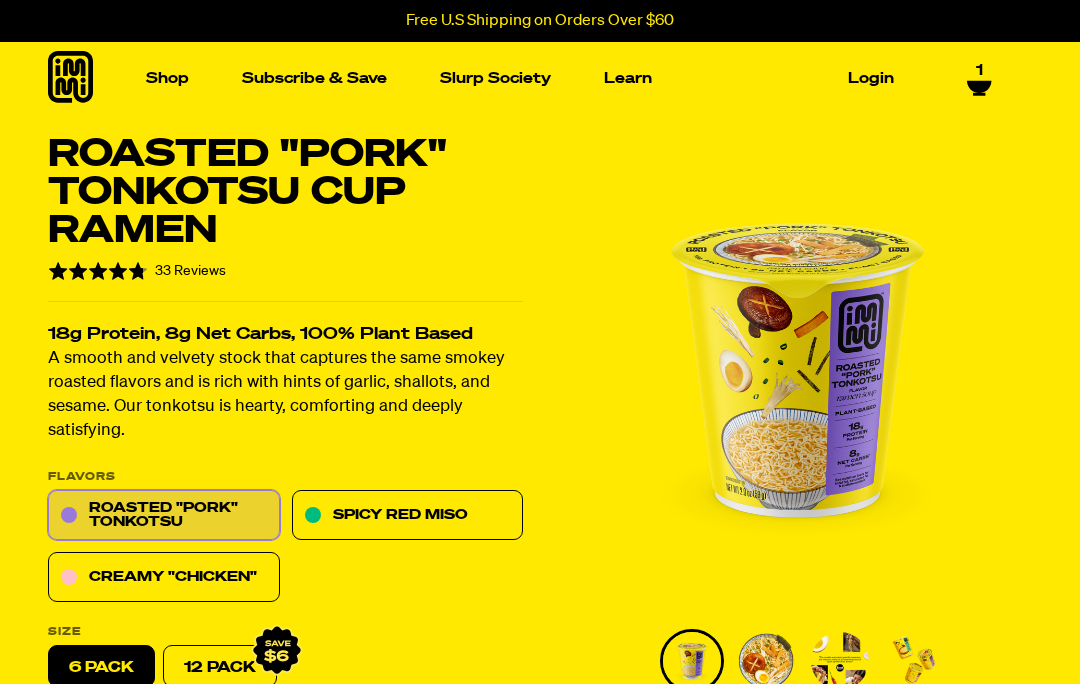 click at bounding box center [139, 254] 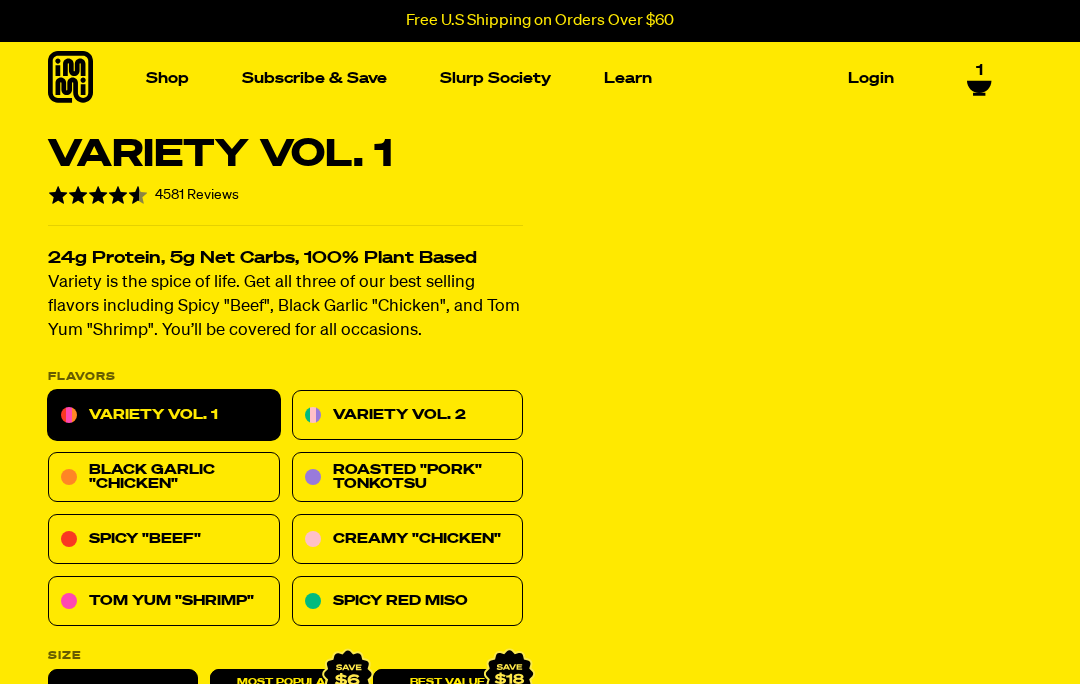 select on "Every 30 Days" 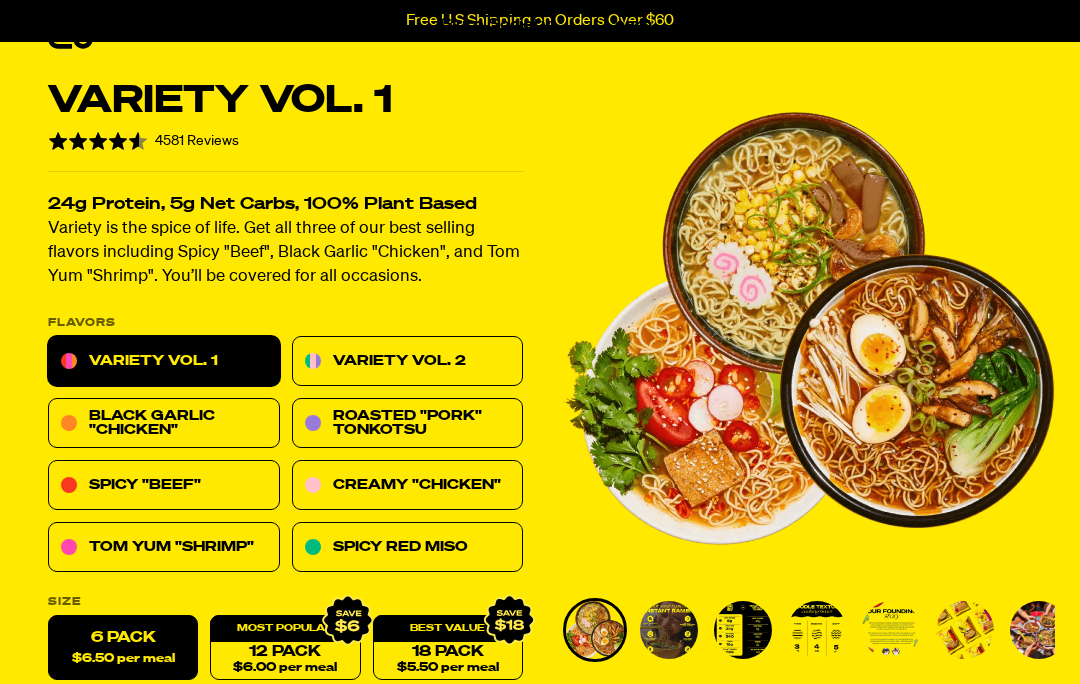 scroll, scrollTop: 171, scrollLeft: 0, axis: vertical 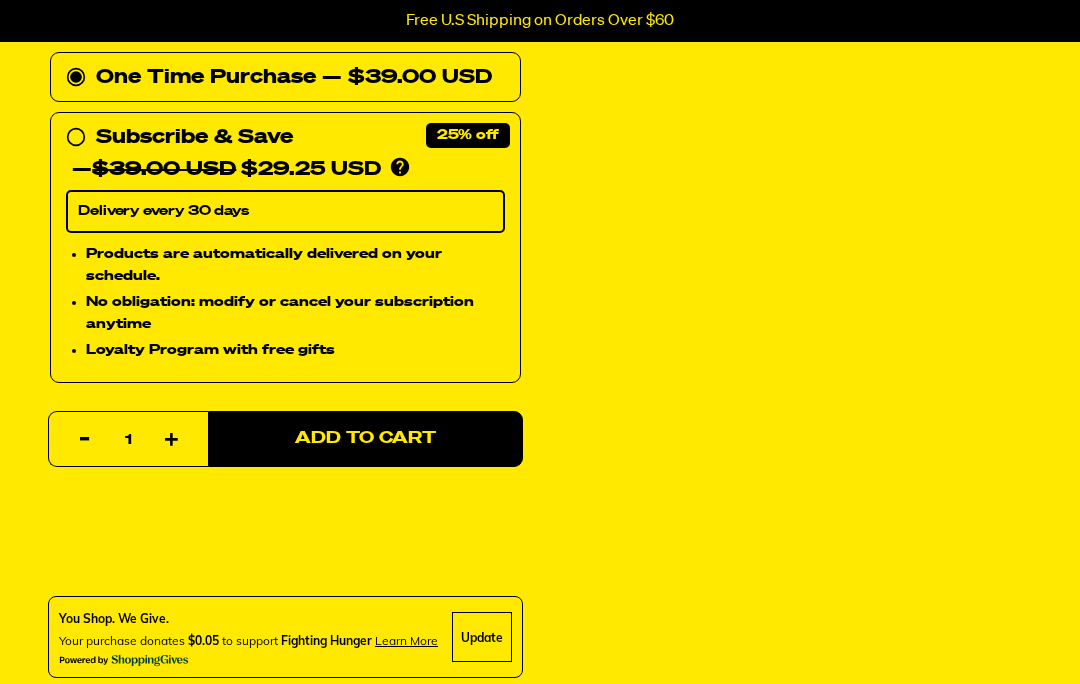click on "Subscribe & Save  25%" at bounding box center [194, 138] 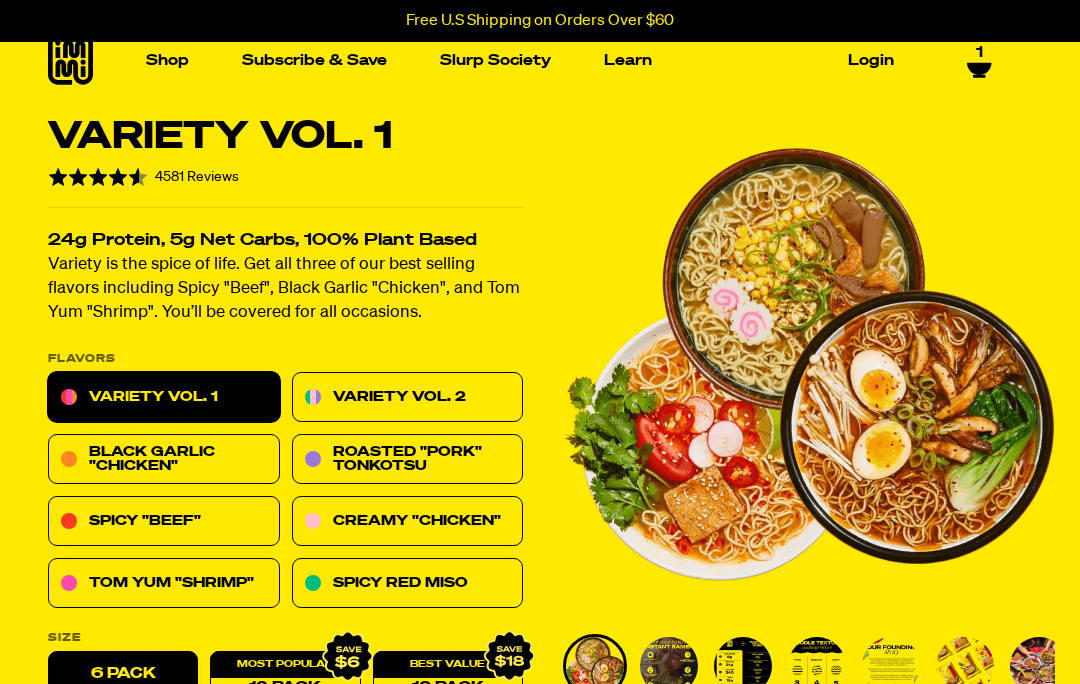 scroll, scrollTop: 0, scrollLeft: 0, axis: both 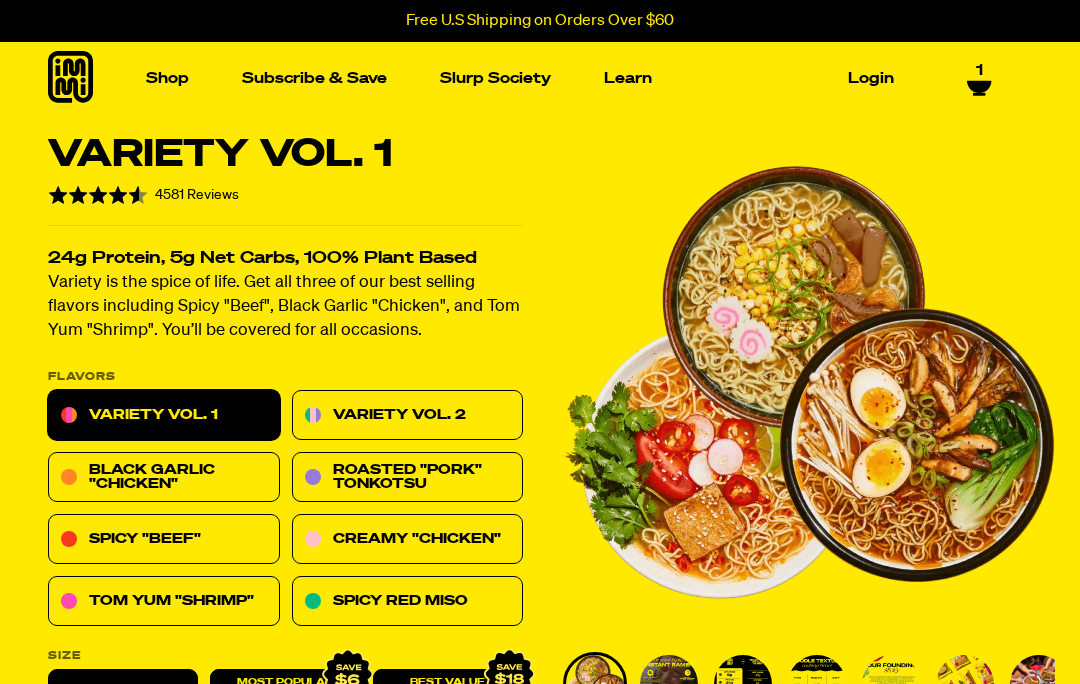 click on "Variety Vol. 2" at bounding box center [408, 416] 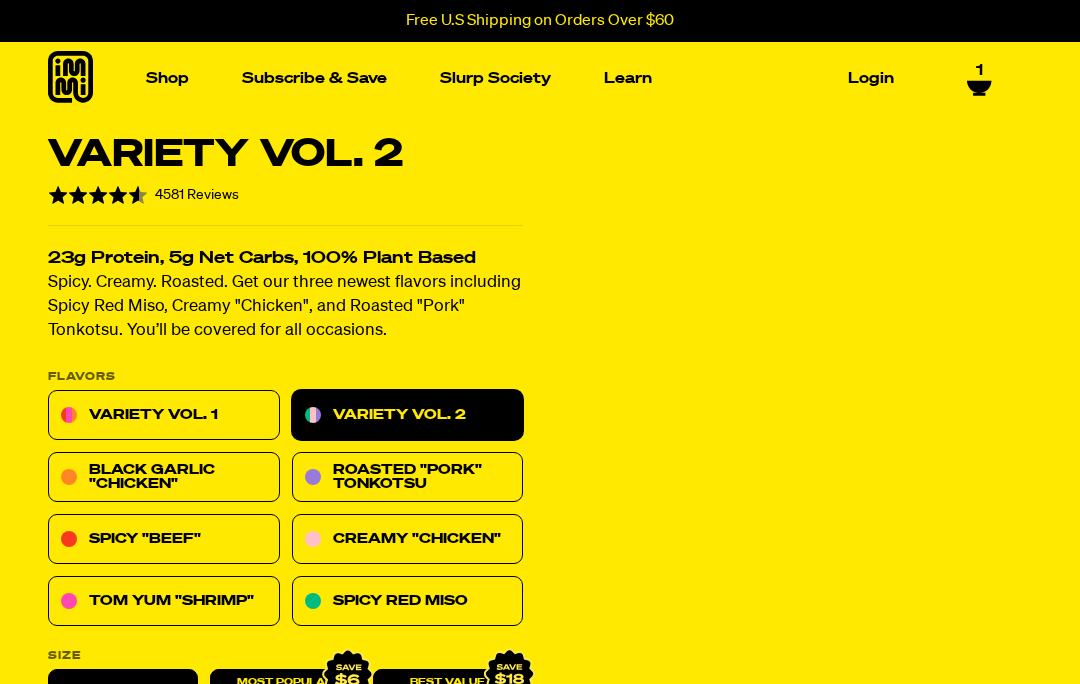 select on "Every 30 Days" 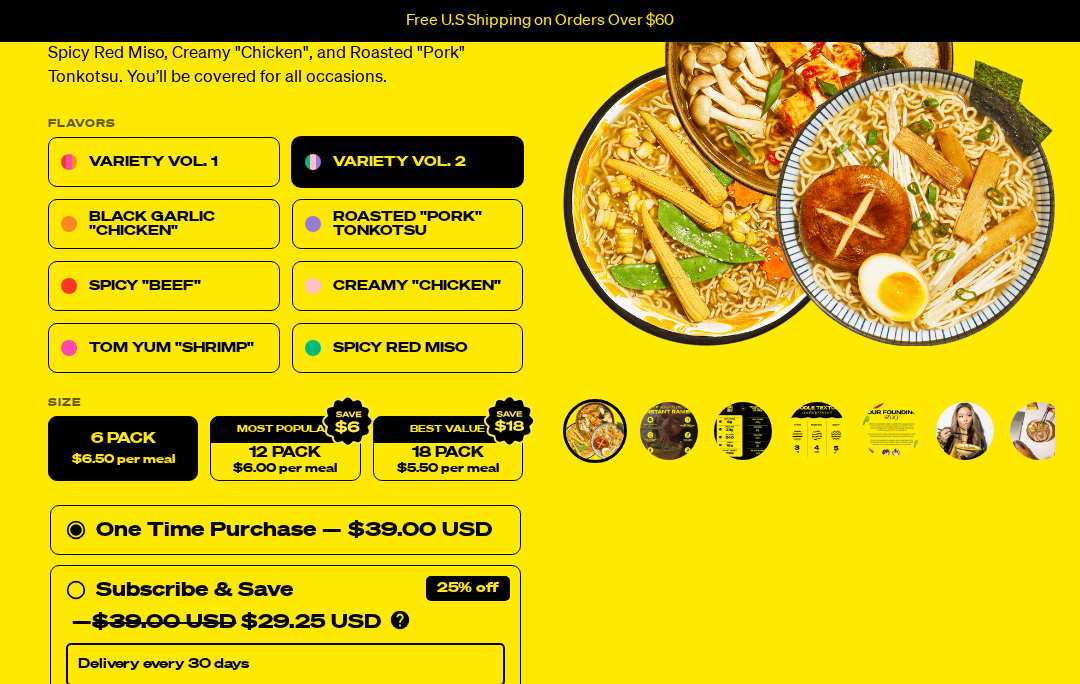 scroll, scrollTop: 252, scrollLeft: 0, axis: vertical 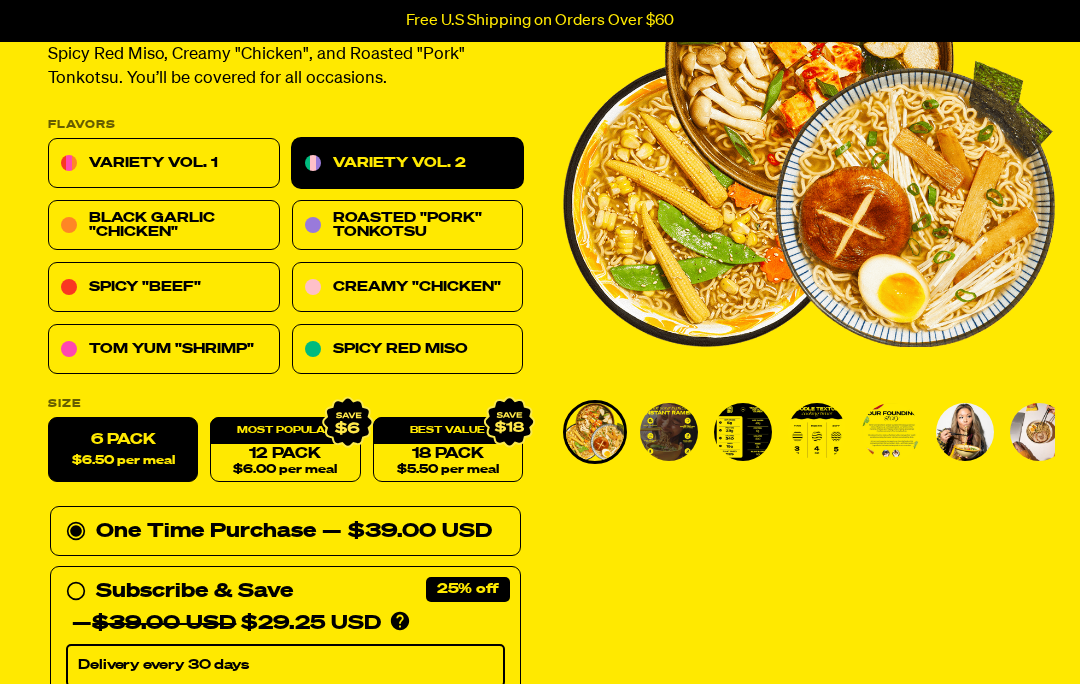 click on "Variety Vol. 1" at bounding box center [164, 164] 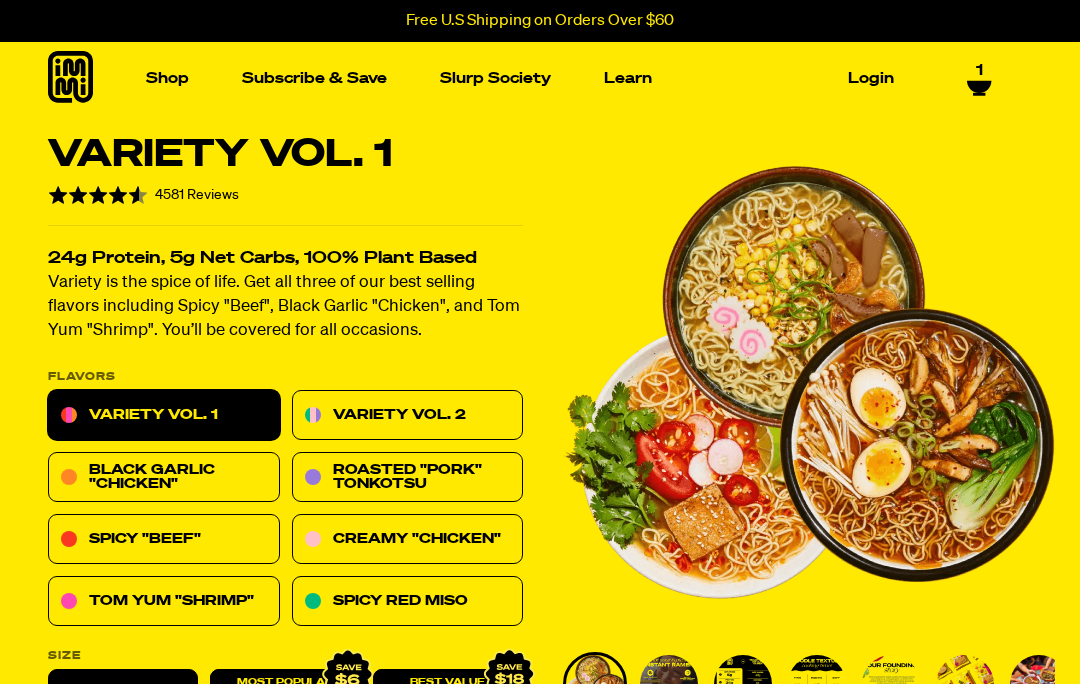 select on "Every 30 Days" 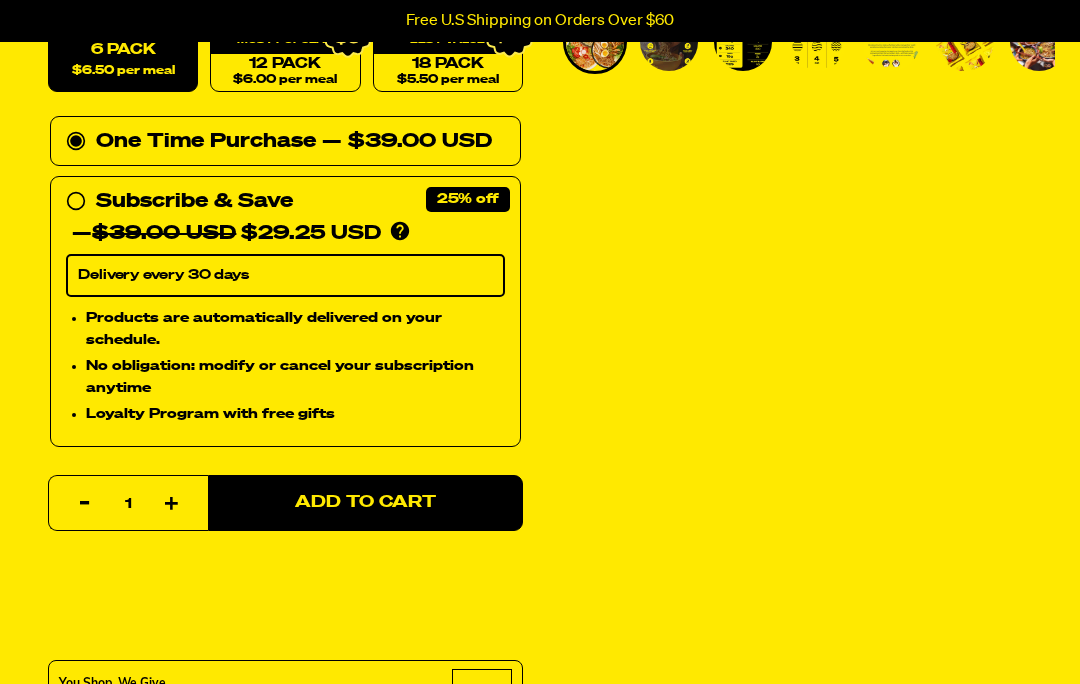 scroll, scrollTop: 582, scrollLeft: 0, axis: vertical 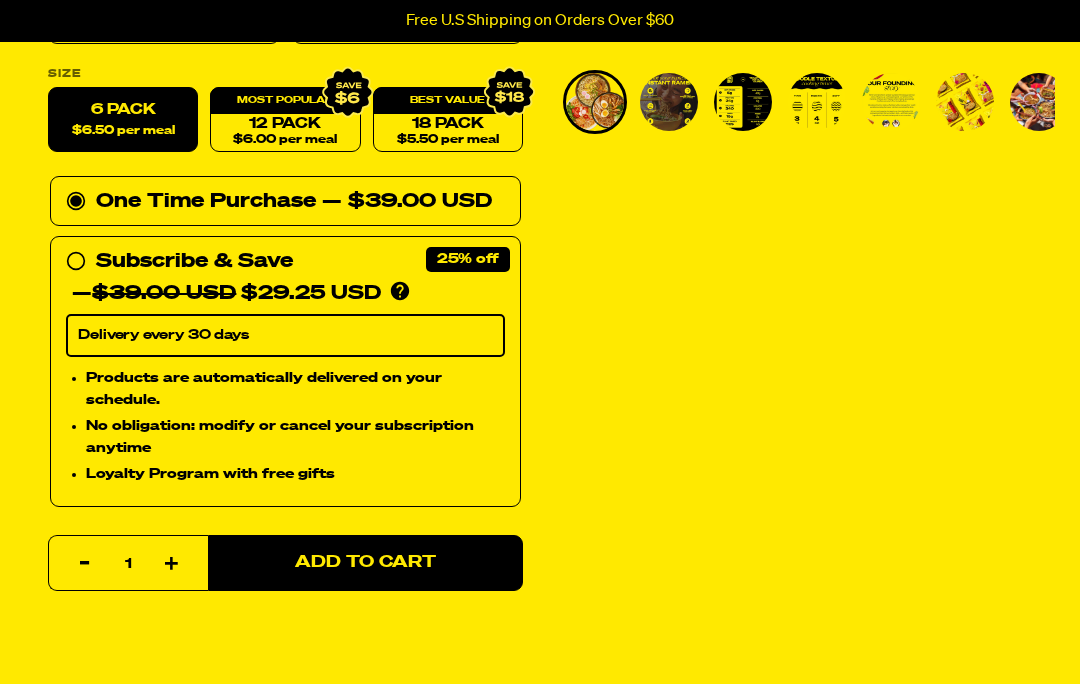 click on "12 Pack  $6.00 per meal" at bounding box center [285, 120] 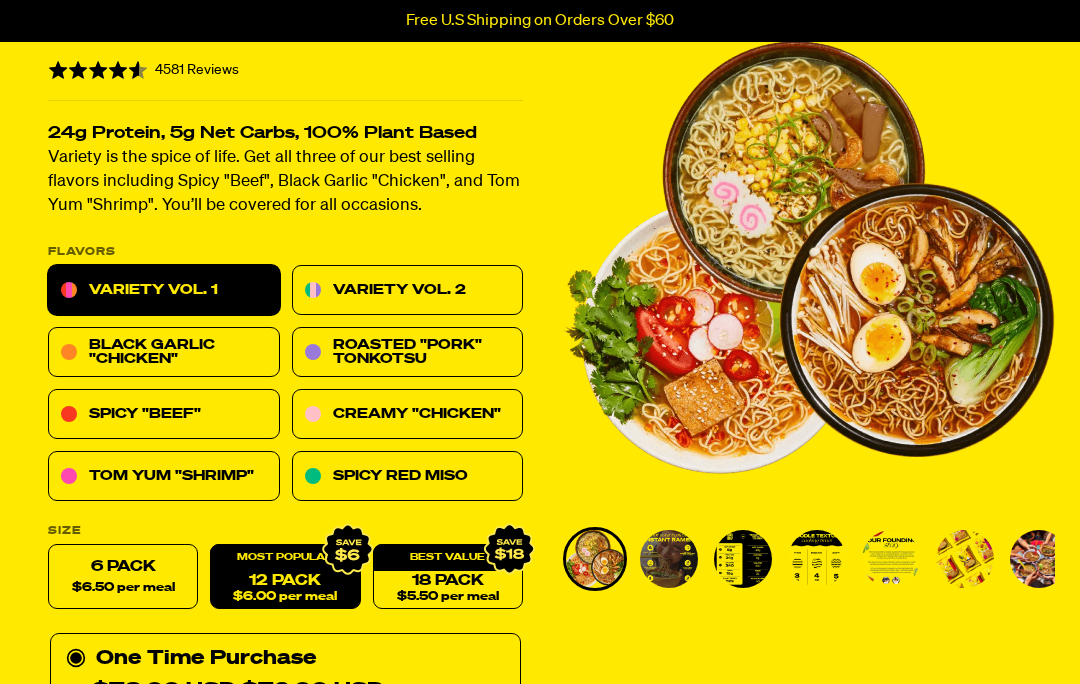 scroll, scrollTop: 0, scrollLeft: 0, axis: both 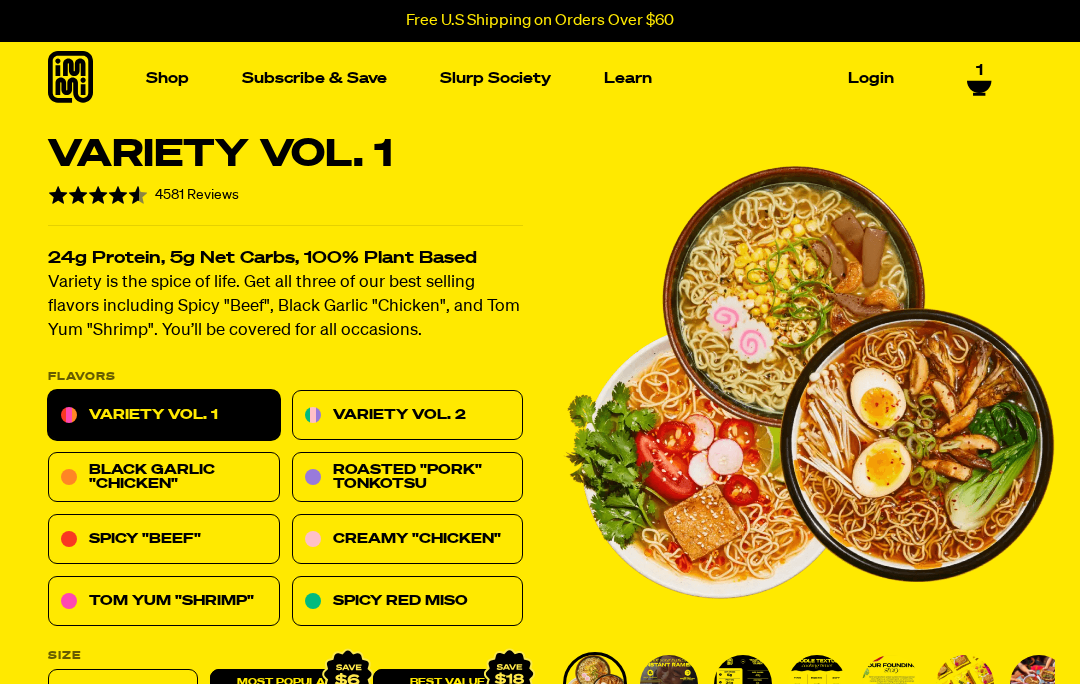 click at bounding box center [407, 254] 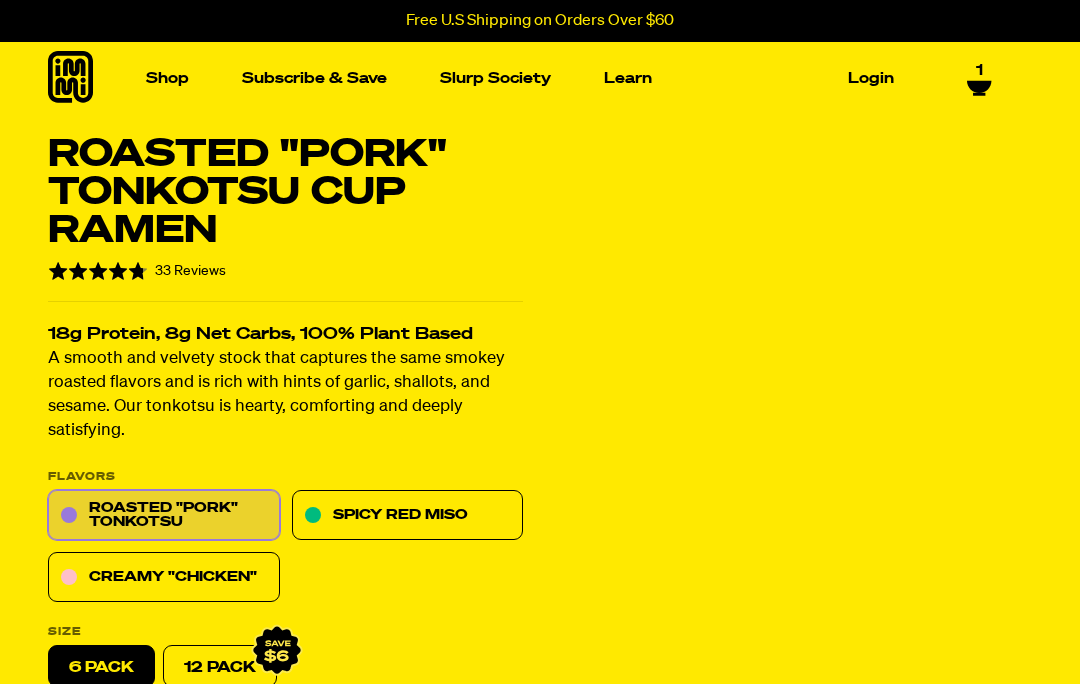 select on "Every 30 Days" 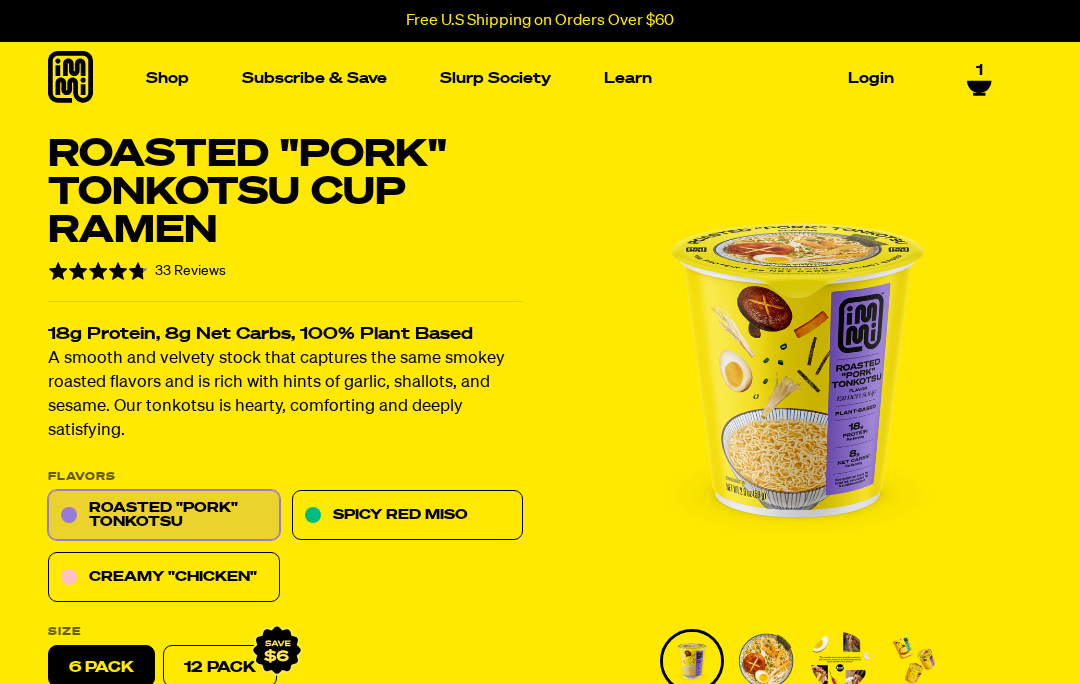 scroll, scrollTop: 0, scrollLeft: 0, axis: both 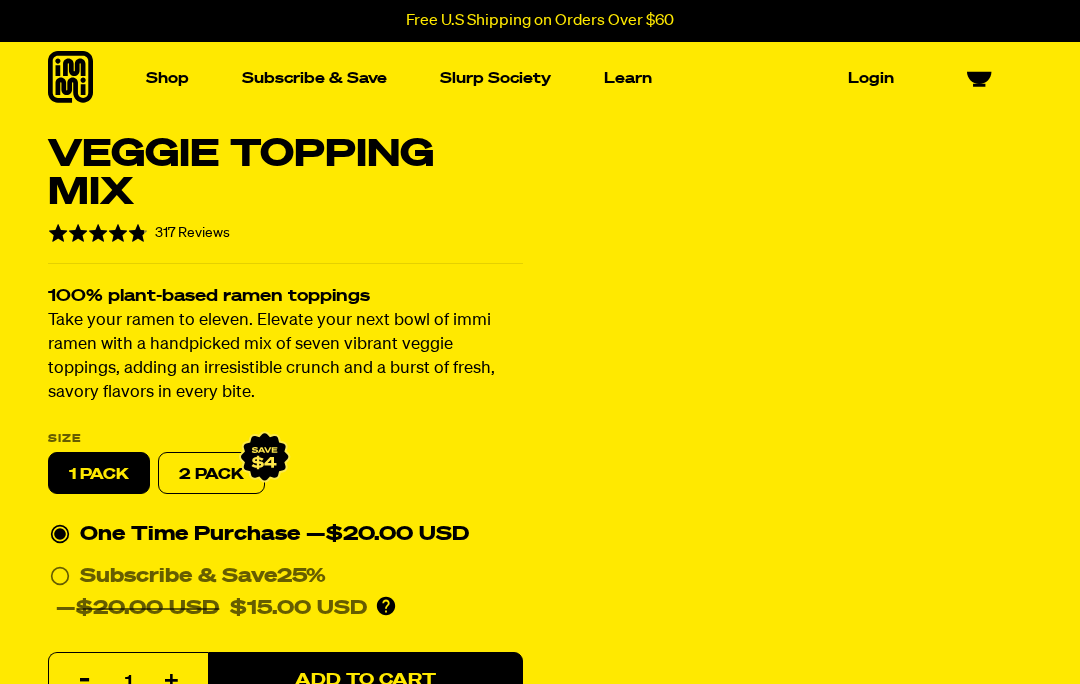 select on "Every 30 Days" 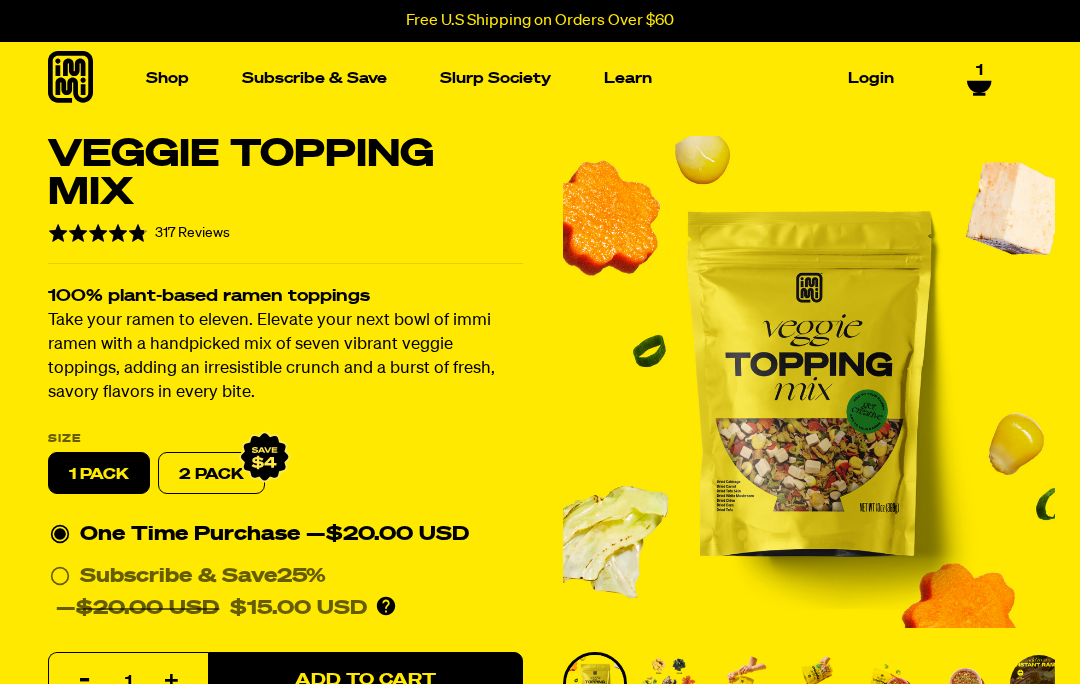 scroll, scrollTop: 120, scrollLeft: 0, axis: vertical 